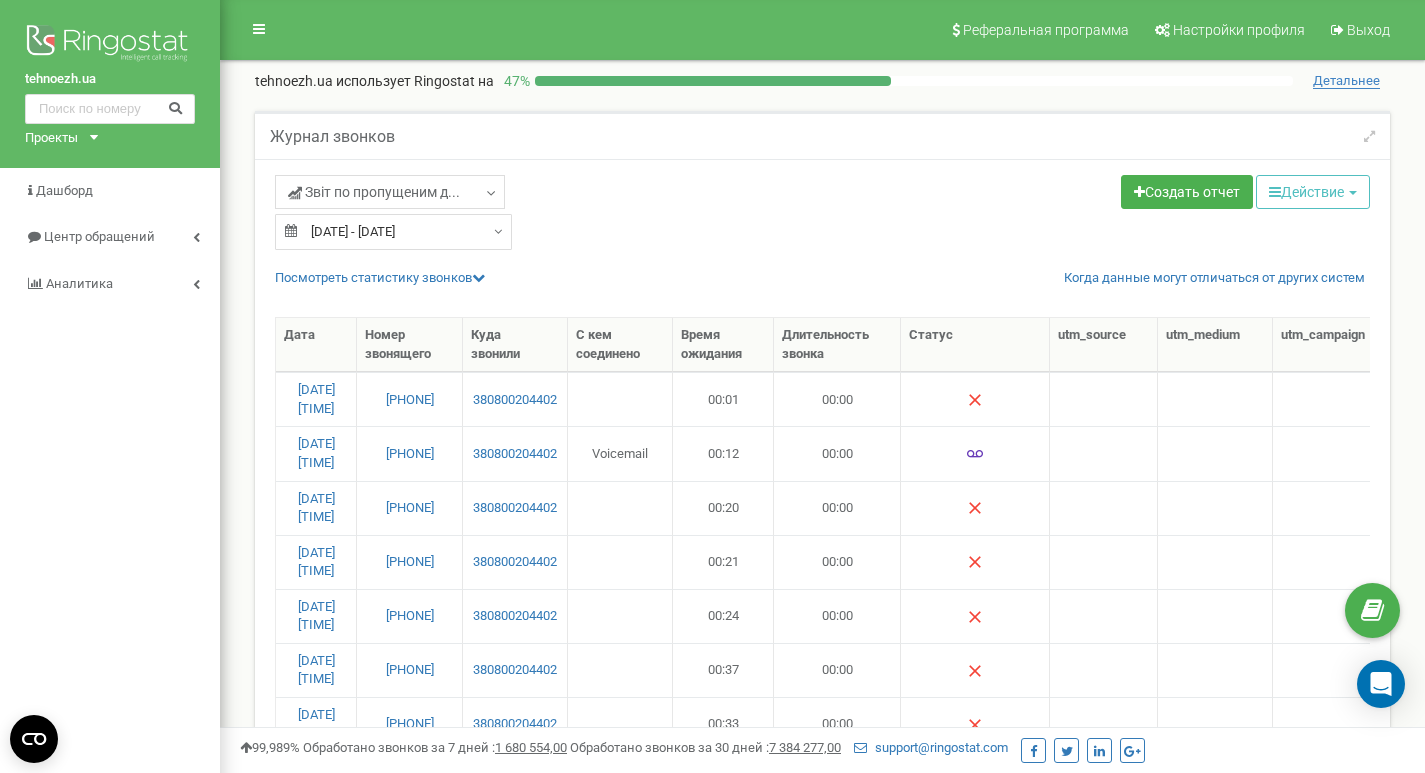 select on "50" 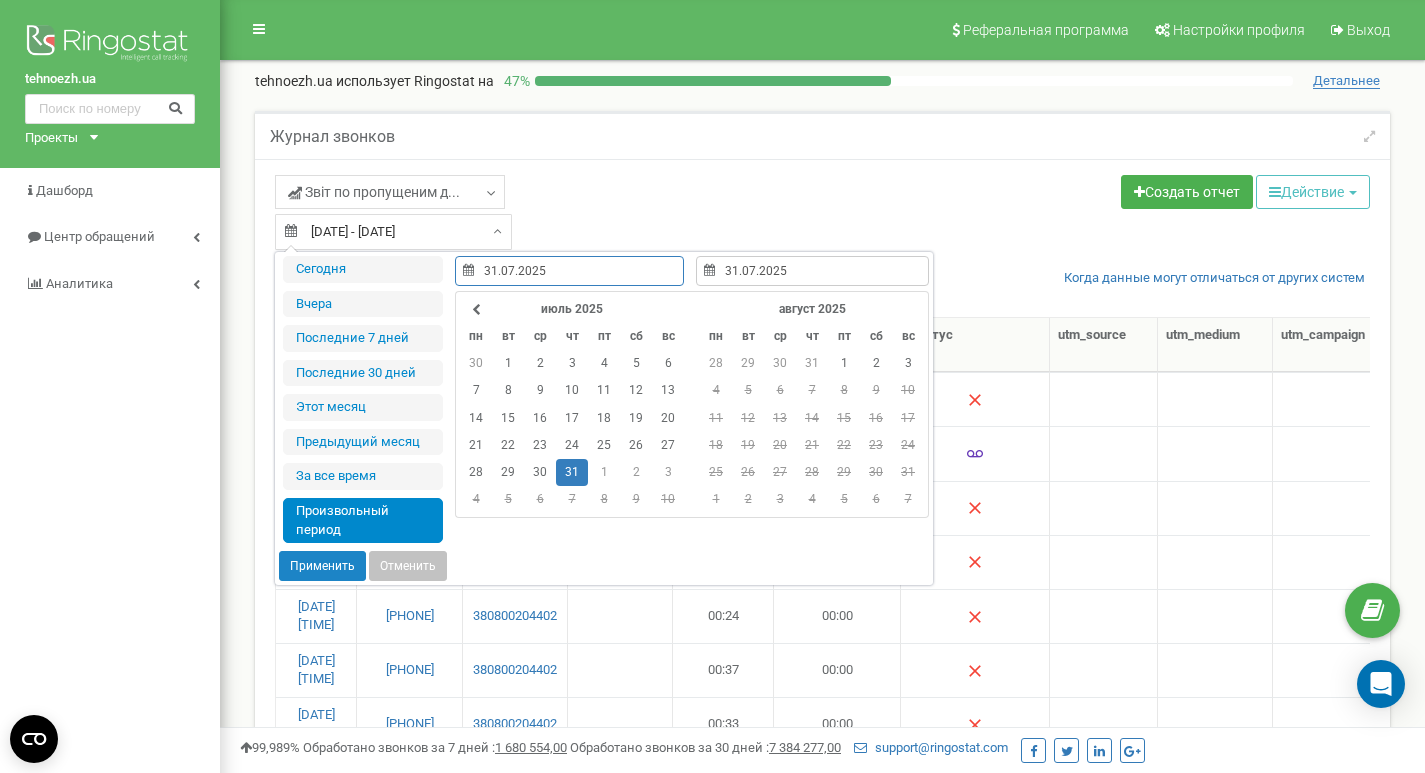 click on "[DATE] - [DATE]" at bounding box center (393, 232) 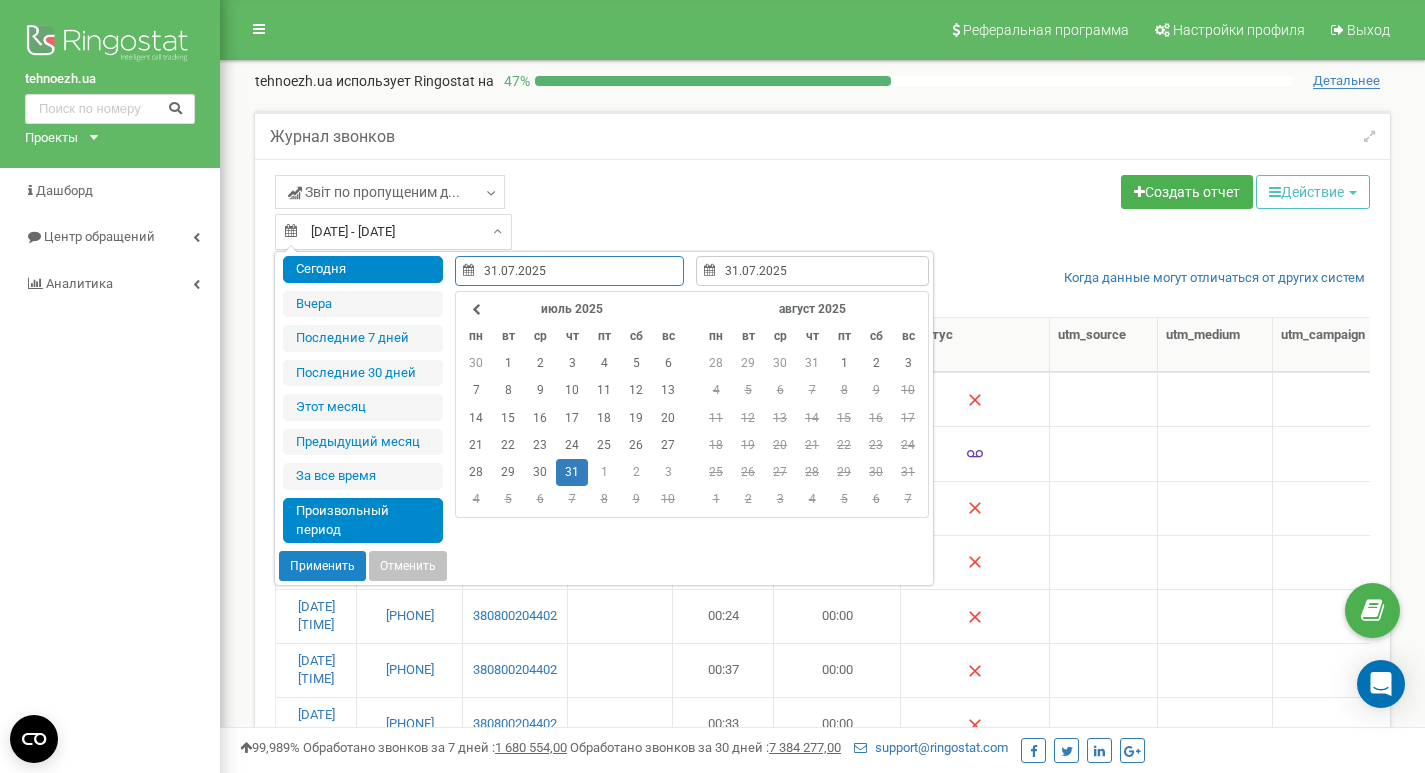 type on "[DATE]" 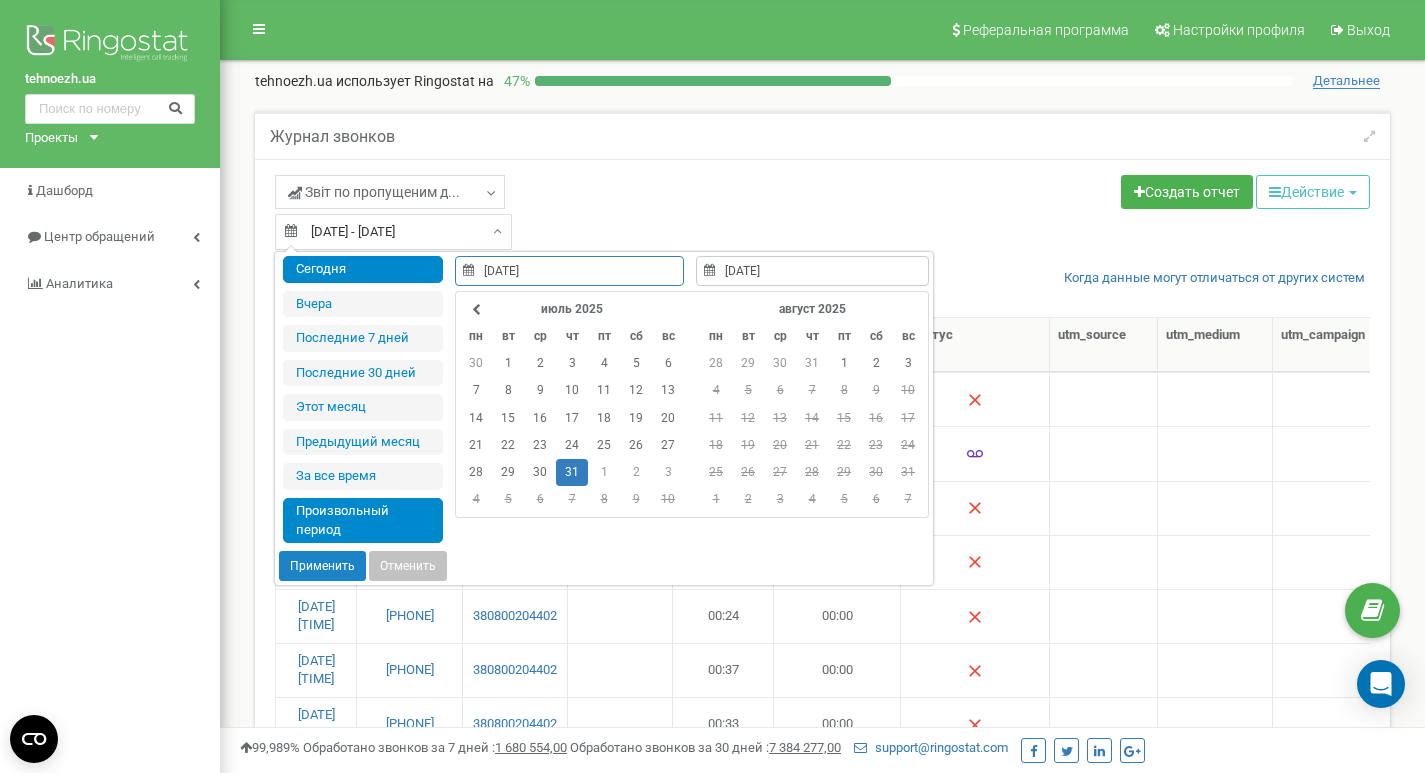 click on "Сегодня" at bounding box center (363, 269) 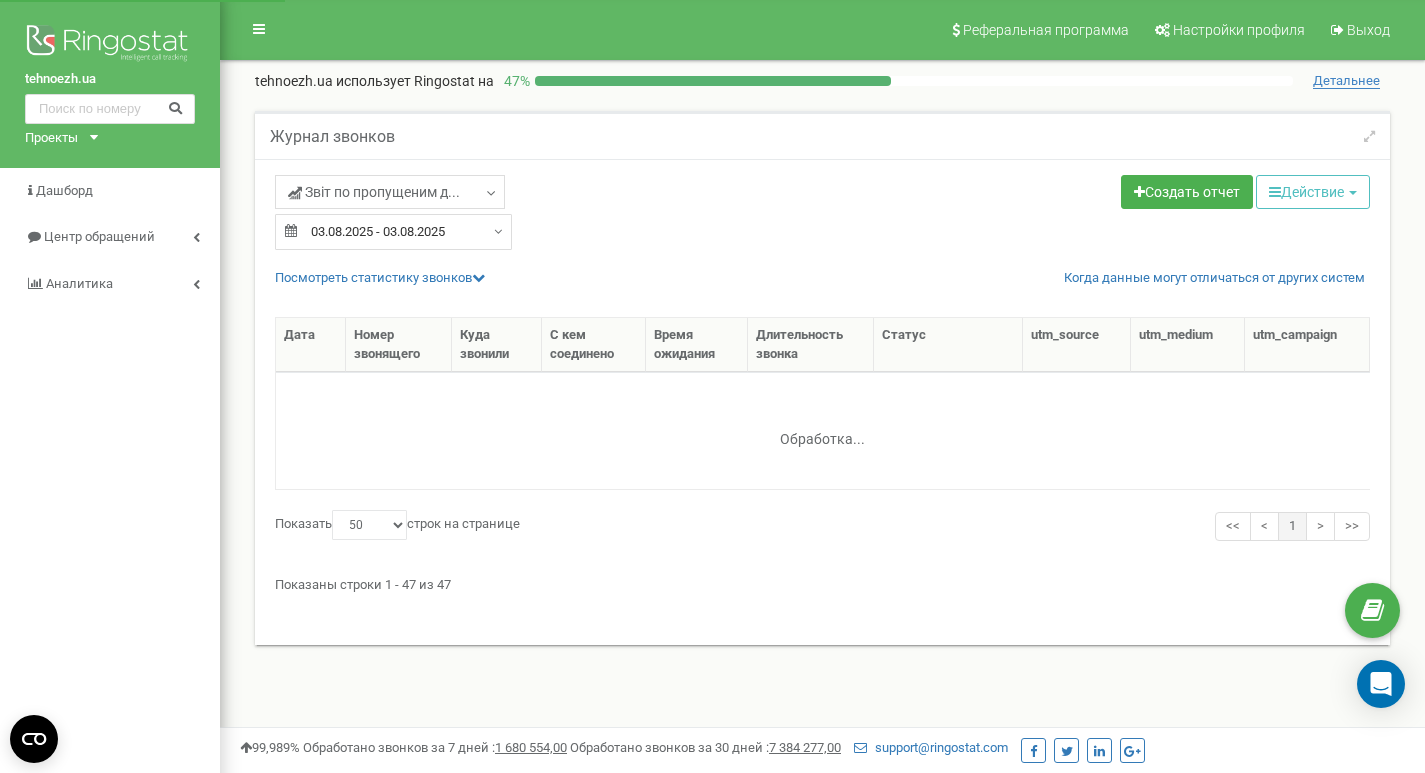 select on "50" 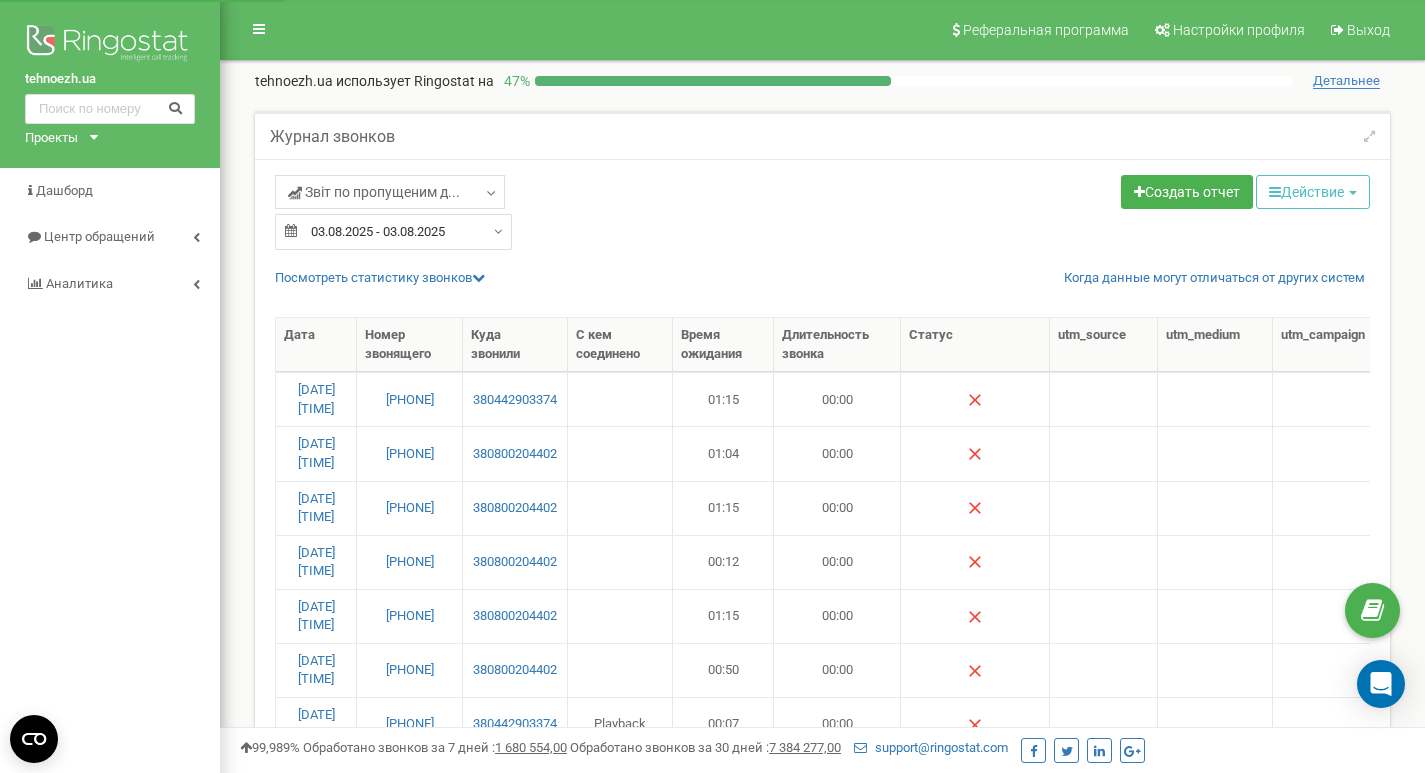 scroll, scrollTop: 0, scrollLeft: 0, axis: both 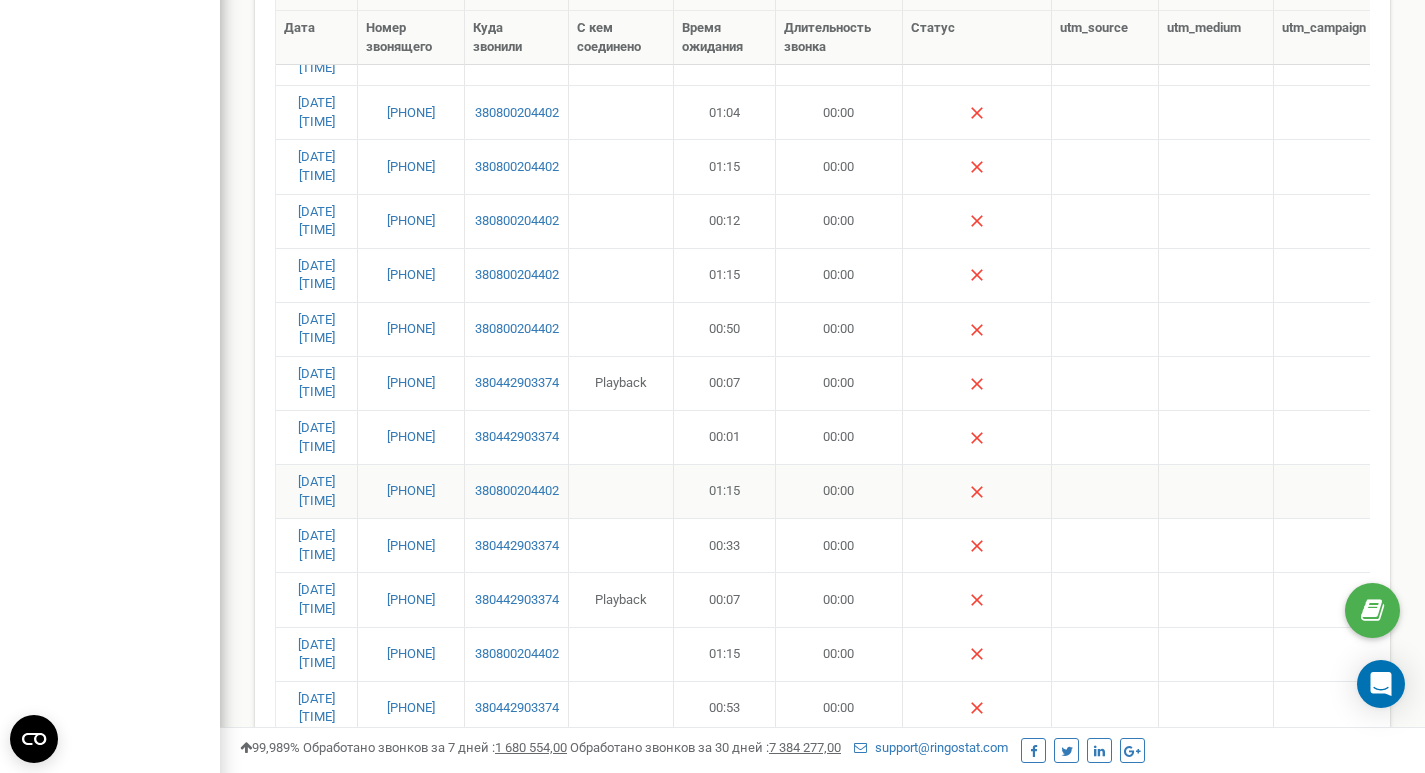 drag, startPoint x: 456, startPoint y: 500, endPoint x: 351, endPoint y: 504, distance: 105.076164 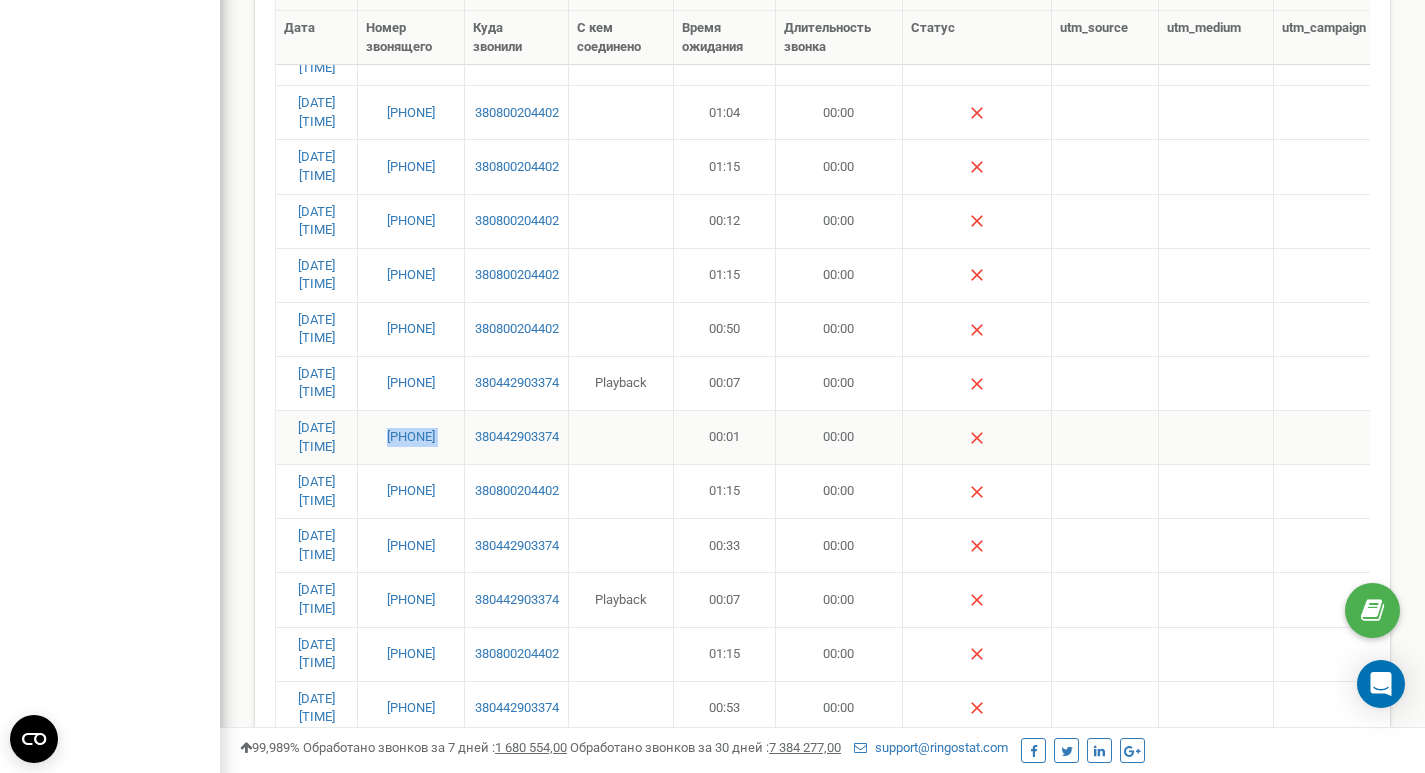 drag, startPoint x: 465, startPoint y: 449, endPoint x: 370, endPoint y: 449, distance: 95 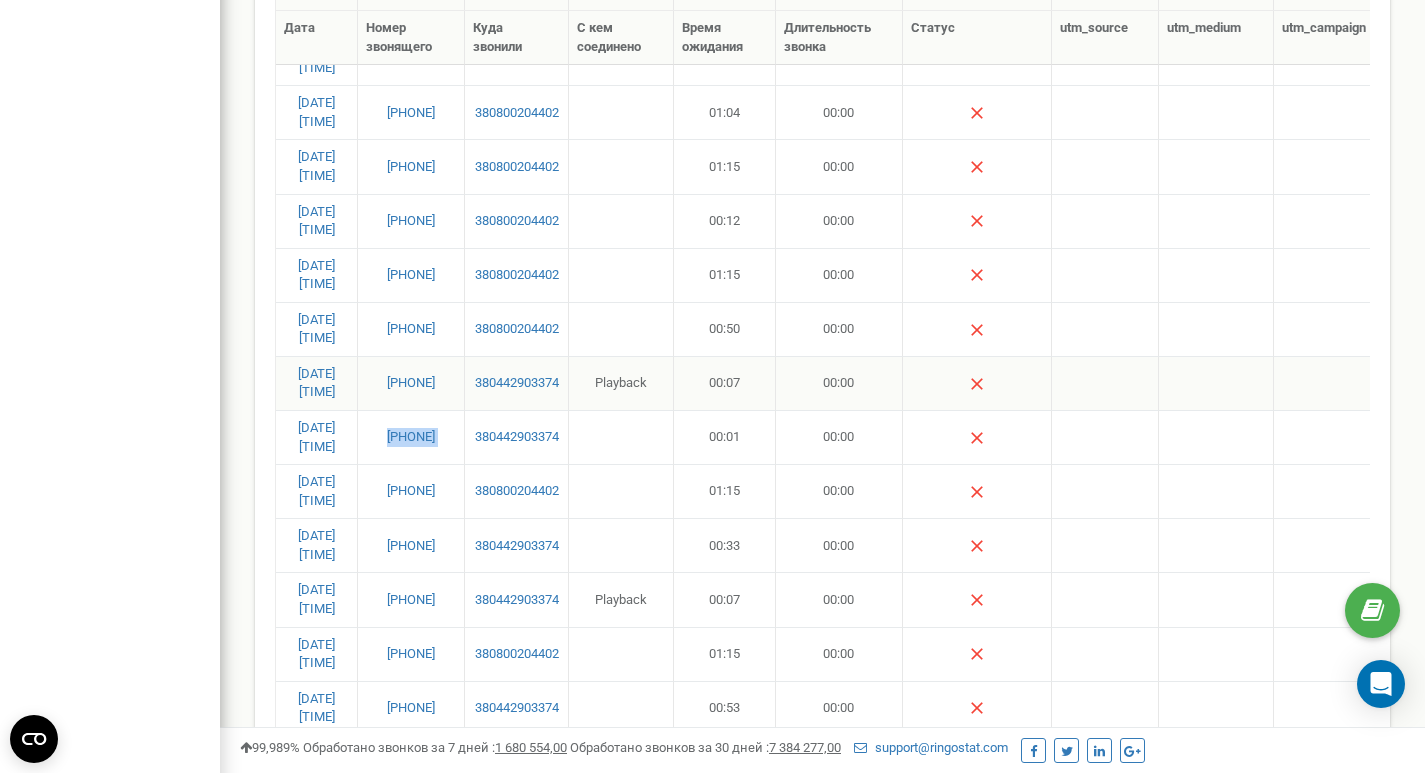 drag, startPoint x: 458, startPoint y: 379, endPoint x: 359, endPoint y: 385, distance: 99.18165 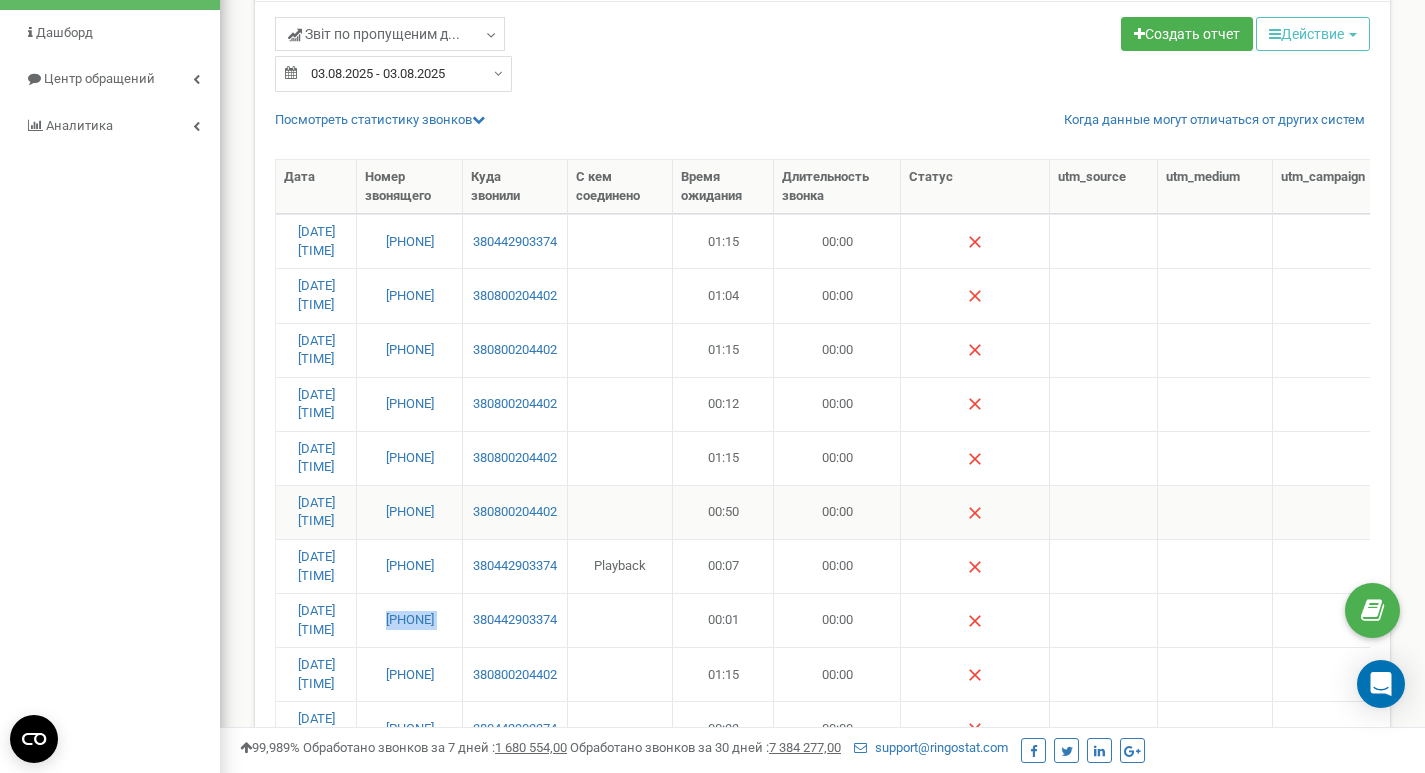 scroll, scrollTop: 153, scrollLeft: 0, axis: vertical 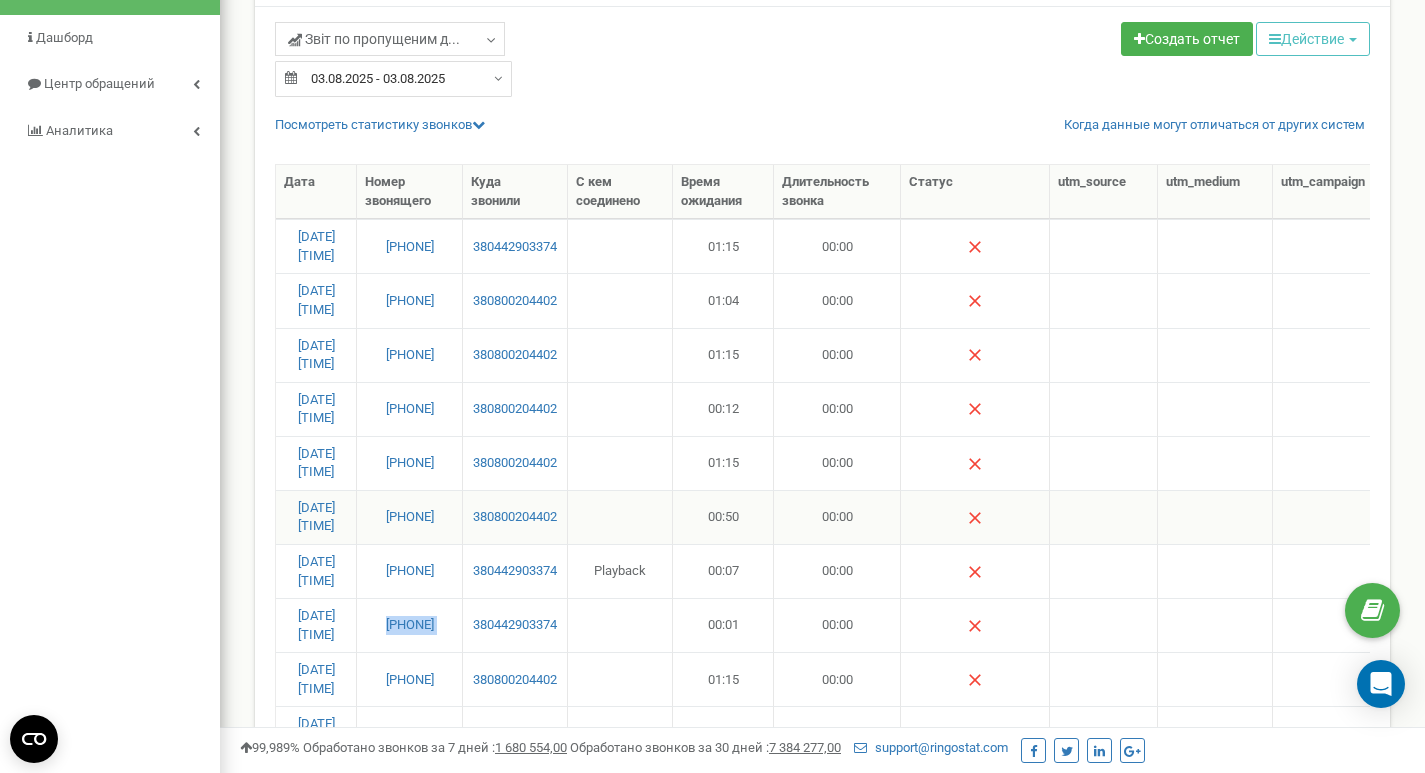 drag, startPoint x: 463, startPoint y: 526, endPoint x: 356, endPoint y: 526, distance: 107 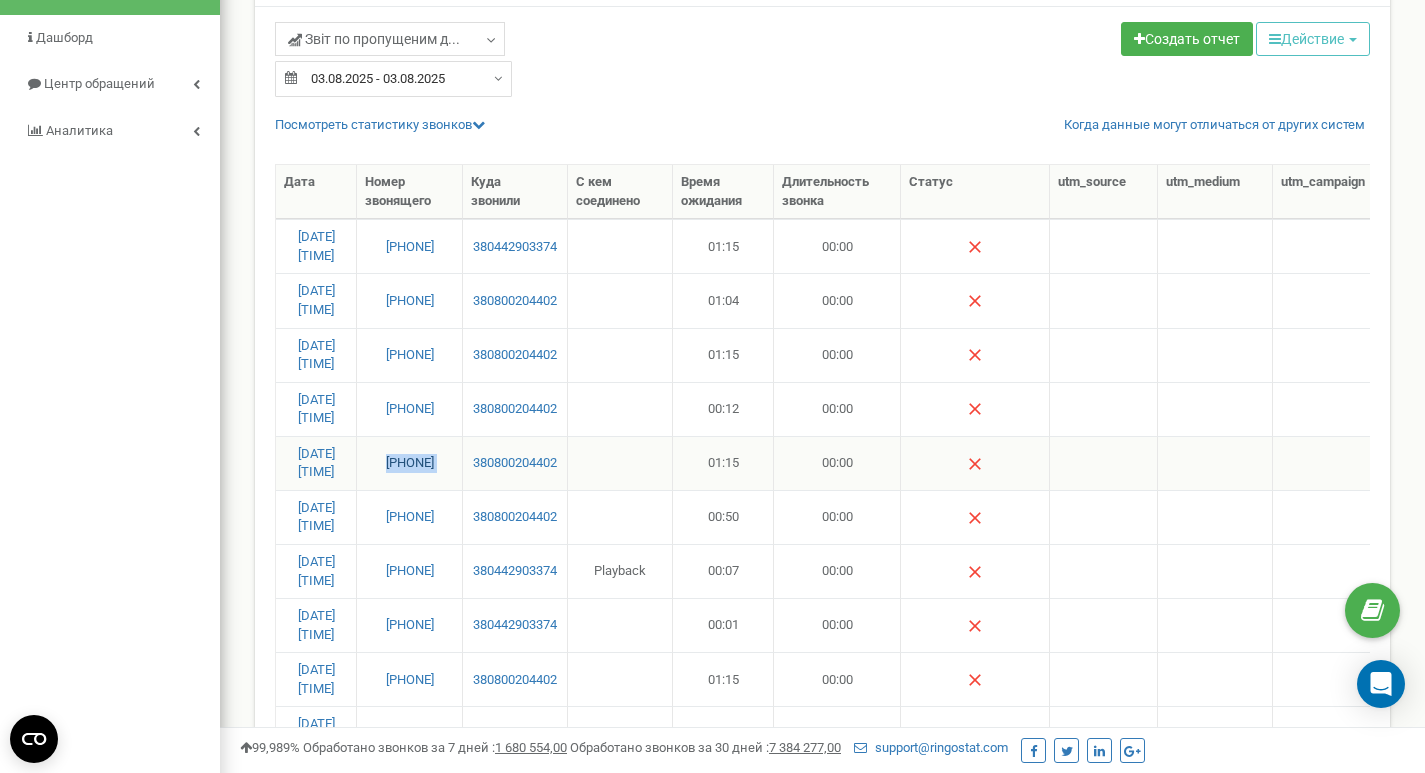 drag, startPoint x: 466, startPoint y: 459, endPoint x: 366, endPoint y: 462, distance: 100.04499 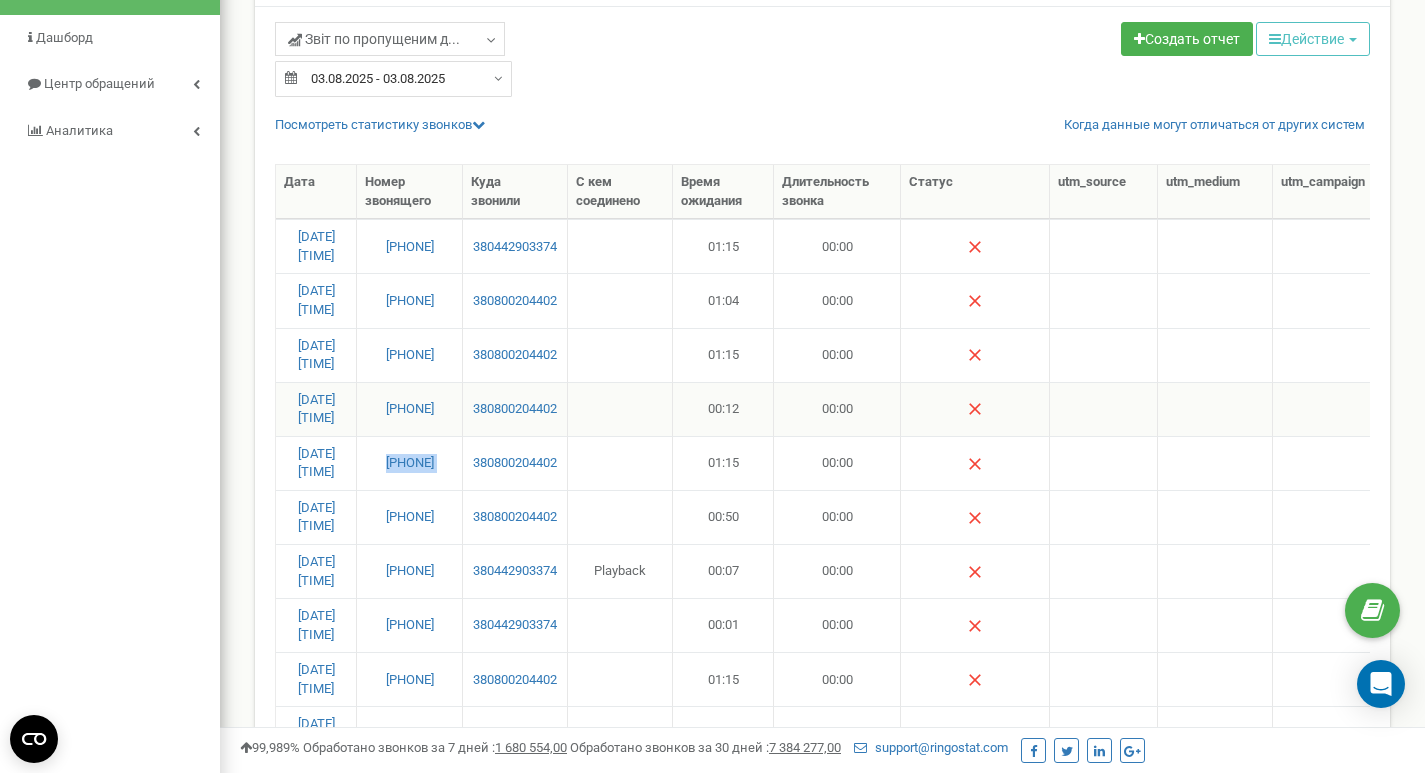 drag, startPoint x: 463, startPoint y: 421, endPoint x: 362, endPoint y: 425, distance: 101.07918 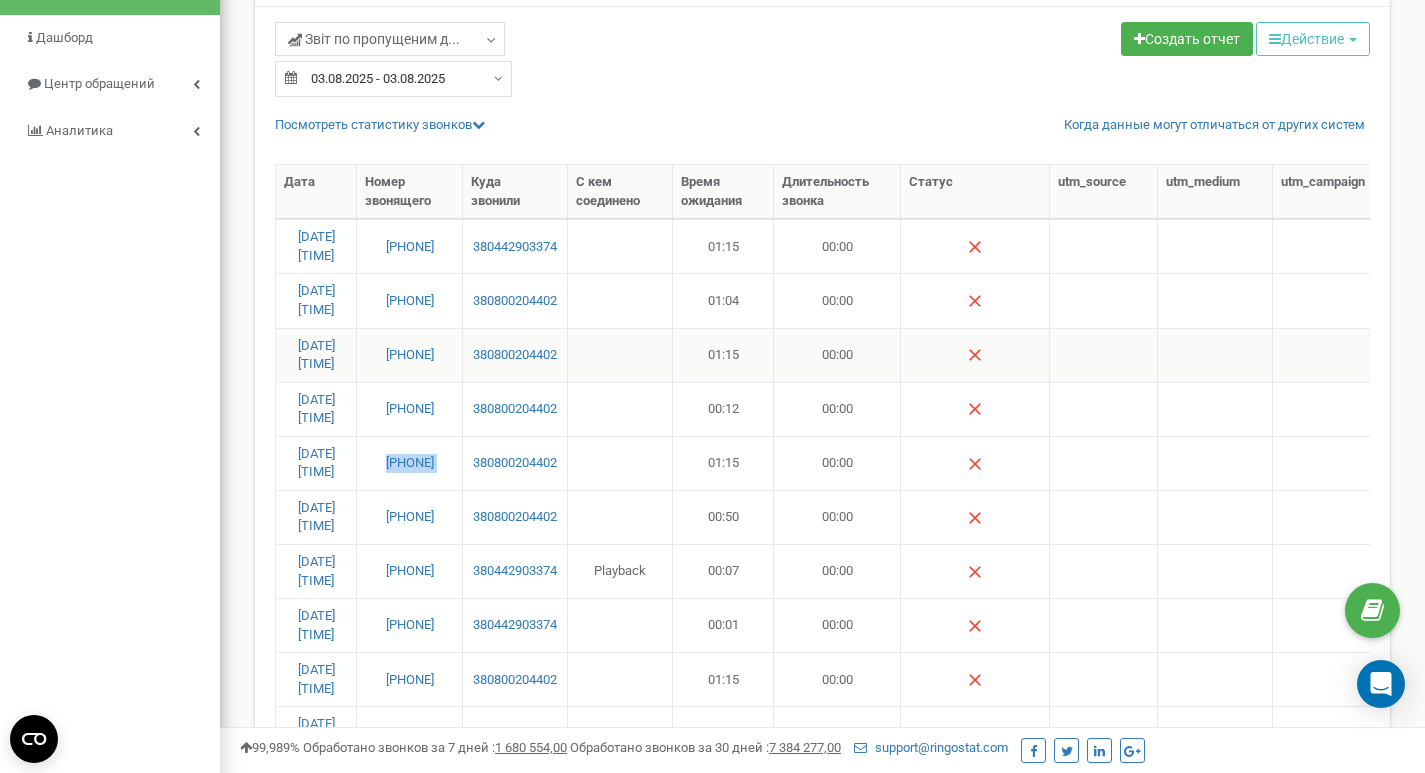 drag, startPoint x: 466, startPoint y: 364, endPoint x: 357, endPoint y: 371, distance: 109.22454 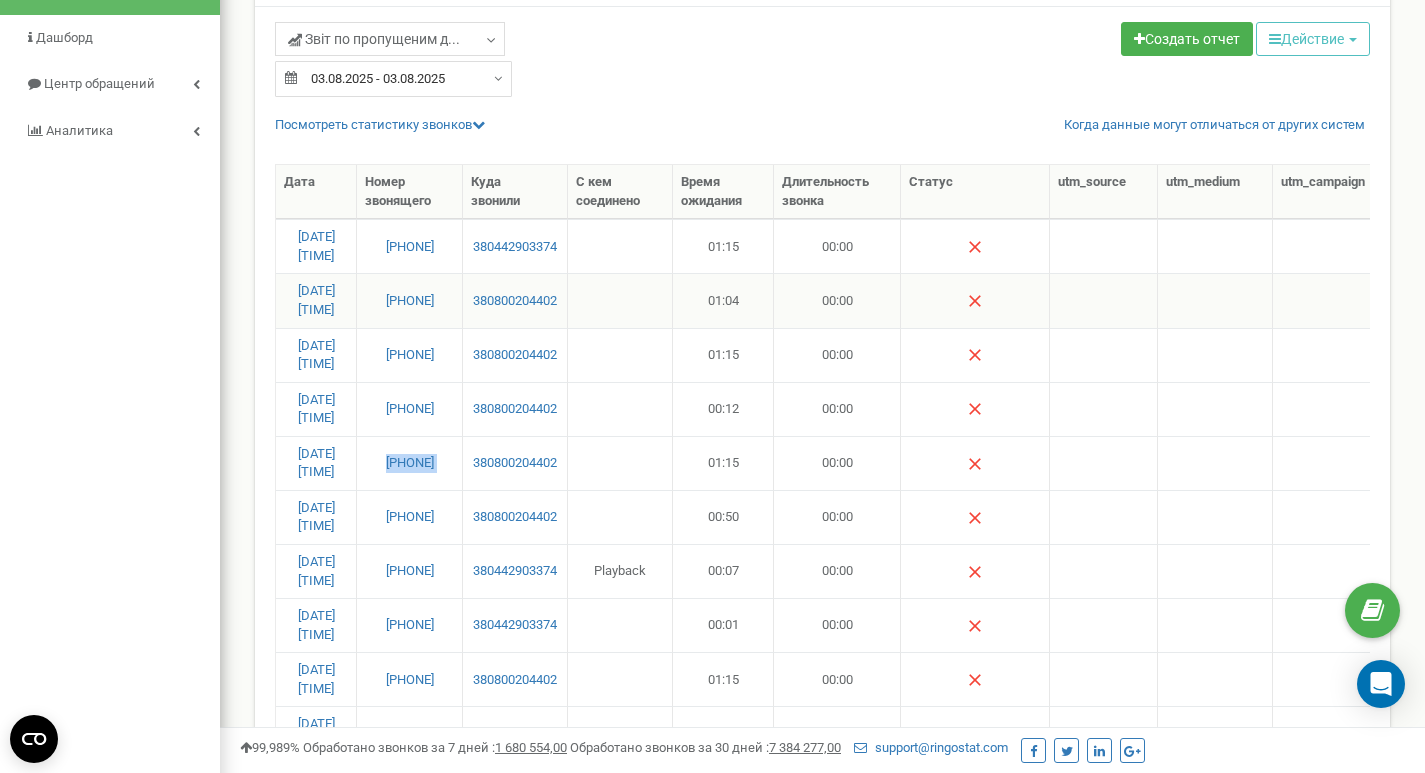 drag, startPoint x: 457, startPoint y: 303, endPoint x: 347, endPoint y: 304, distance: 110.00455 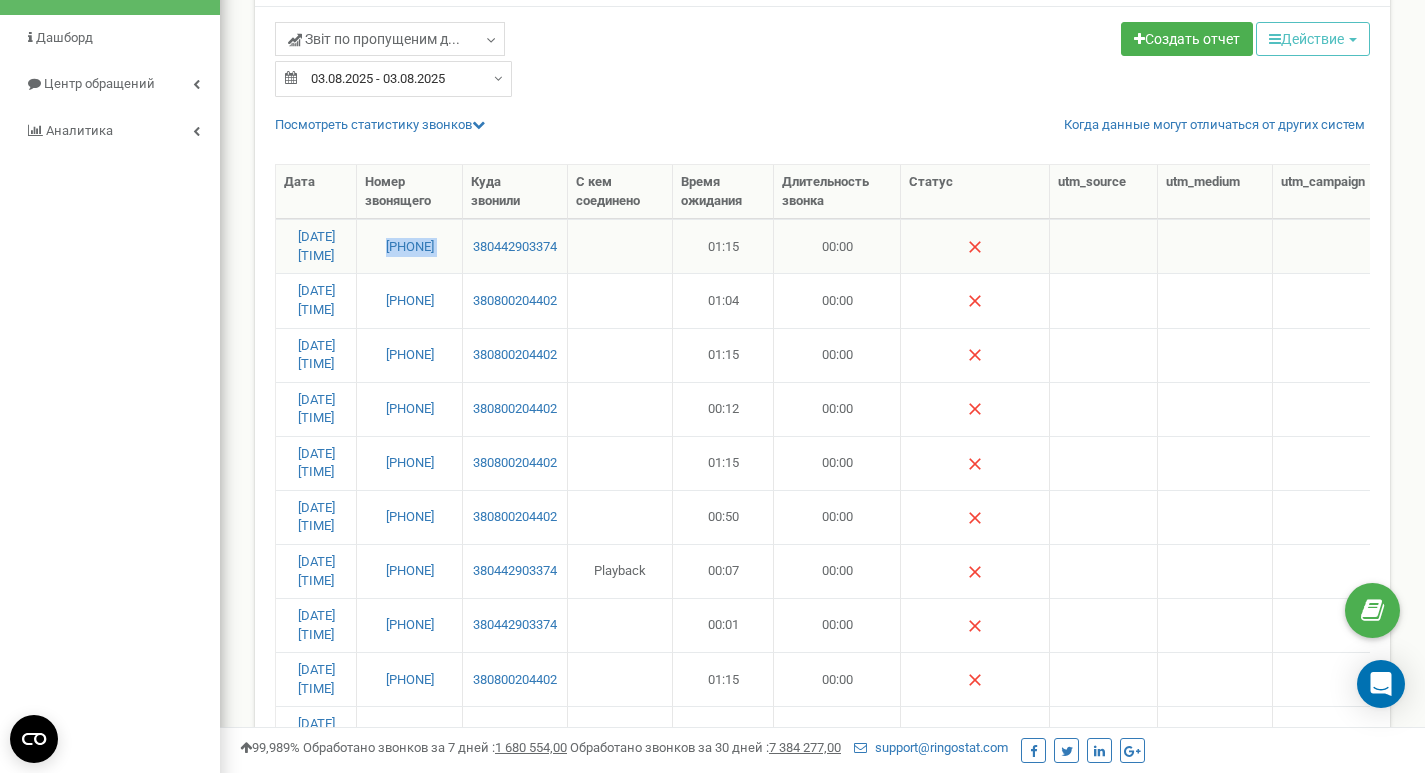 drag, startPoint x: 466, startPoint y: 260, endPoint x: 361, endPoint y: 260, distance: 105 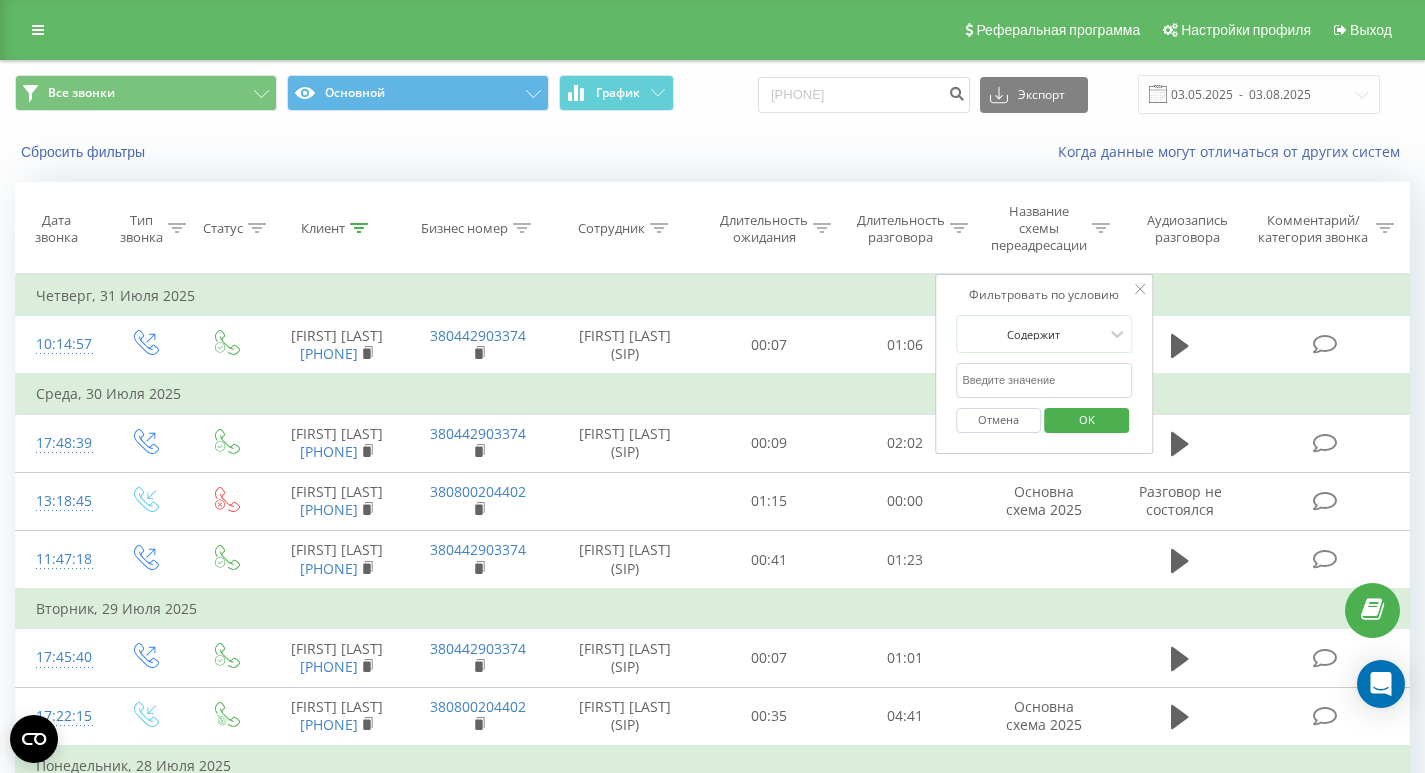 scroll, scrollTop: 0, scrollLeft: 0, axis: both 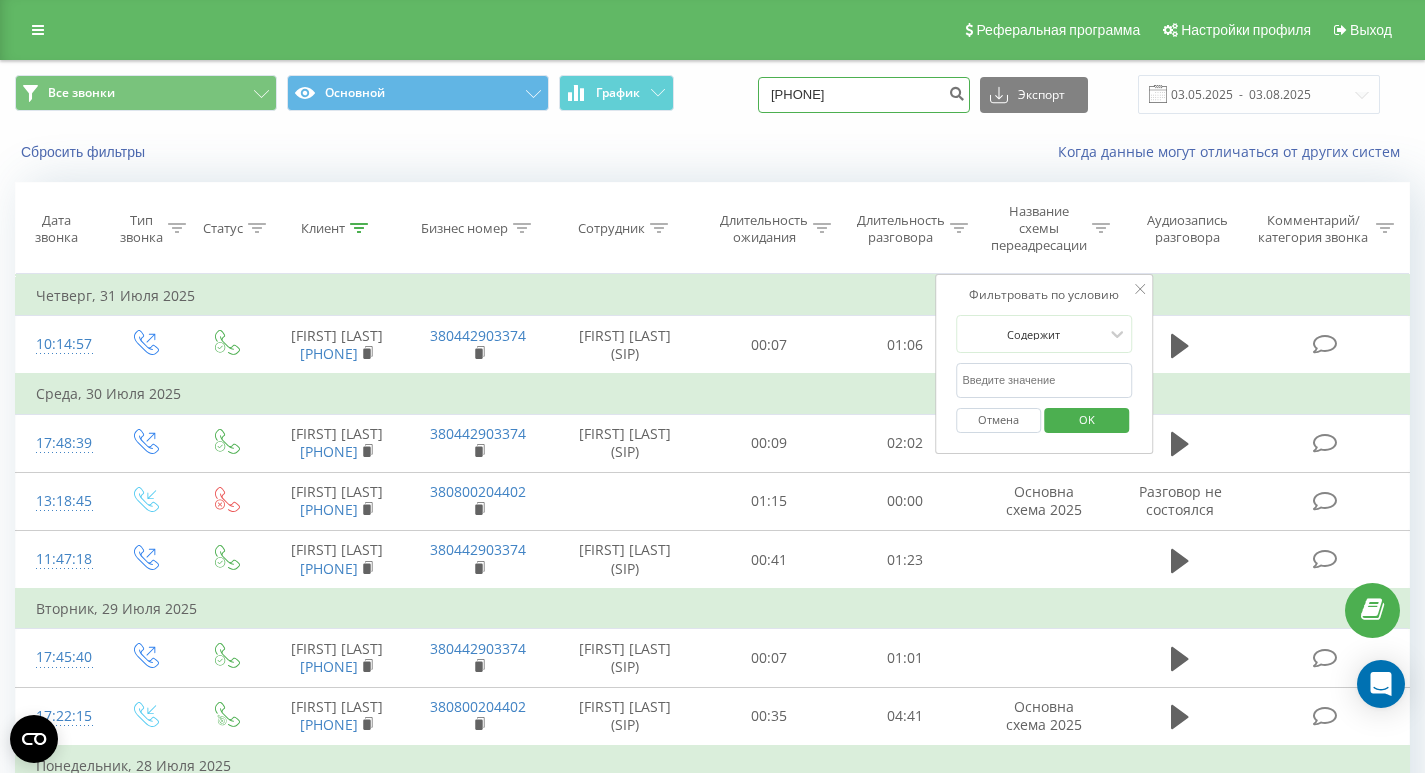 click on "380965030881" at bounding box center (864, 95) 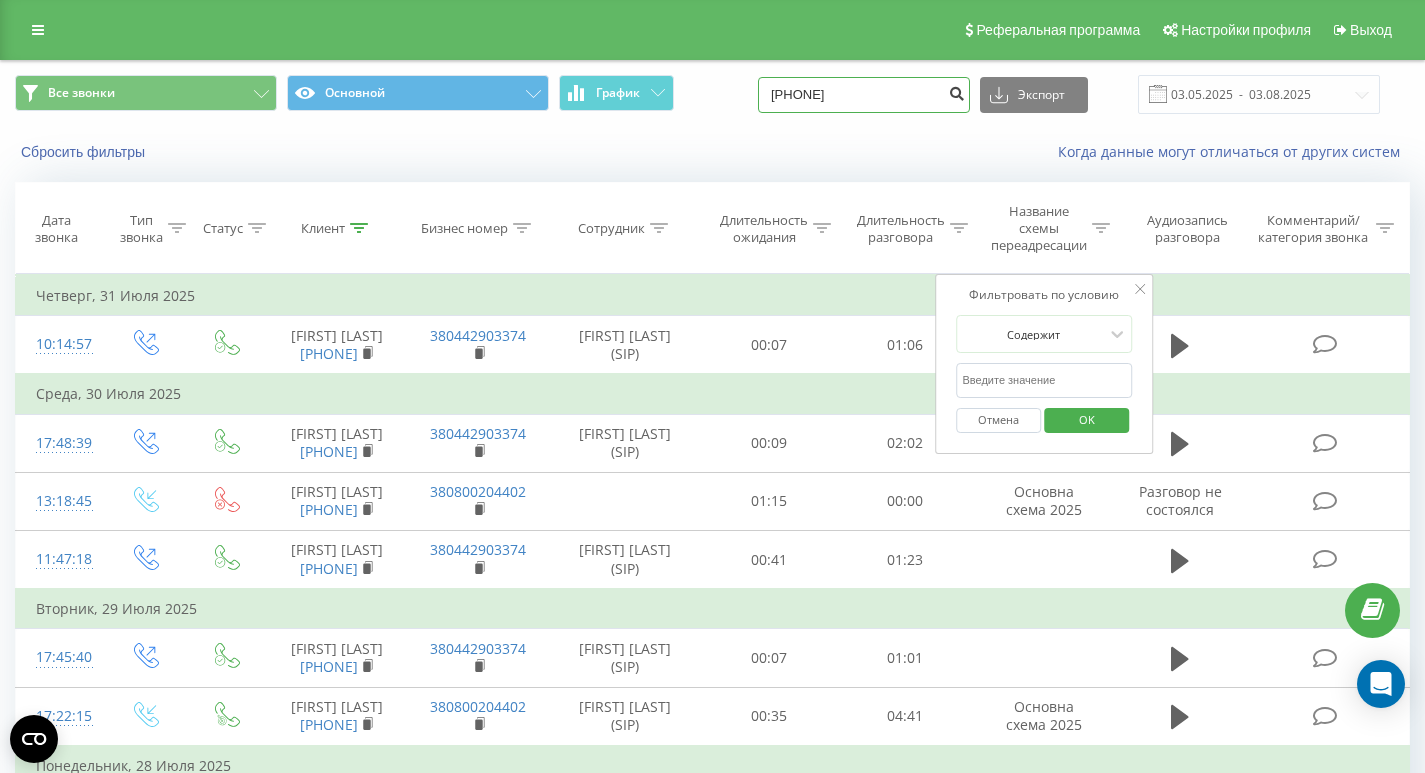 type on "380989057889" 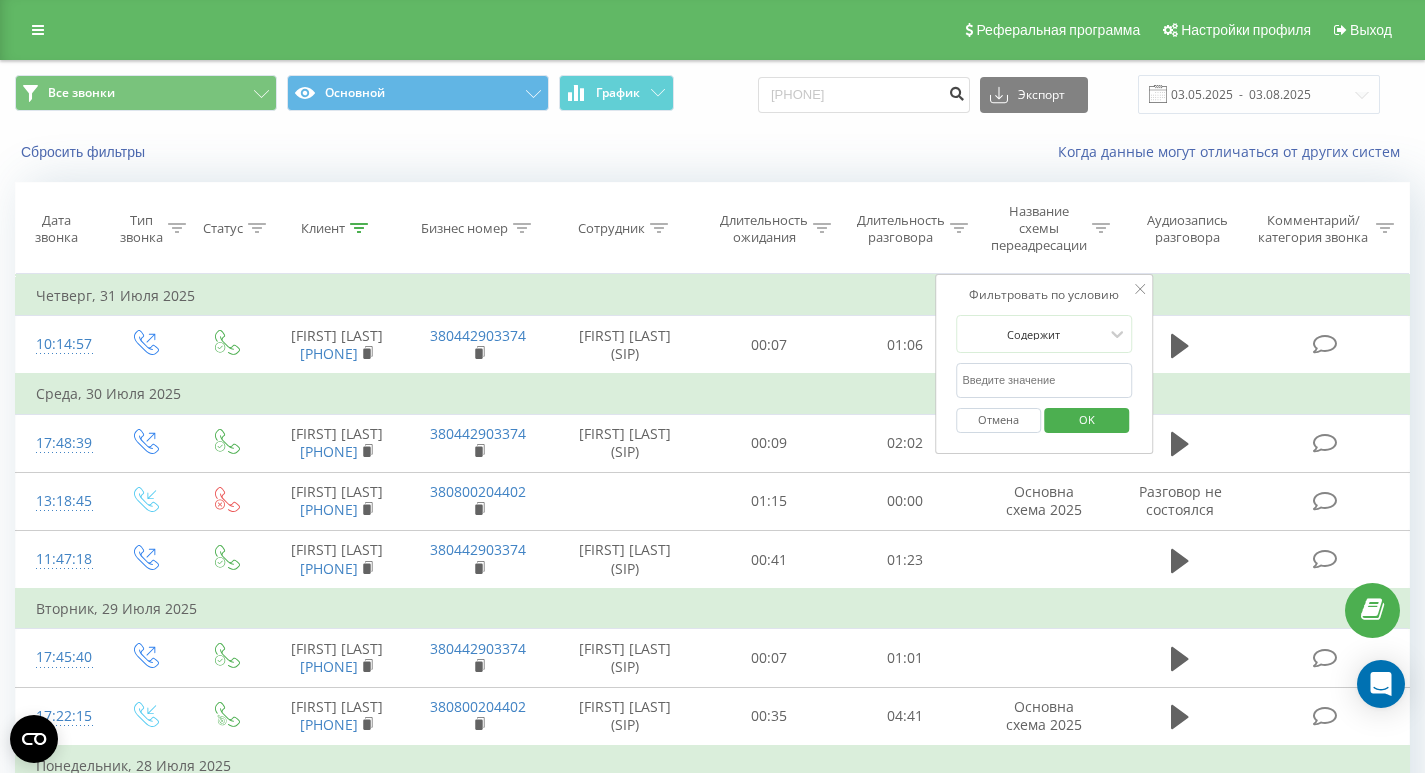 click at bounding box center [956, 91] 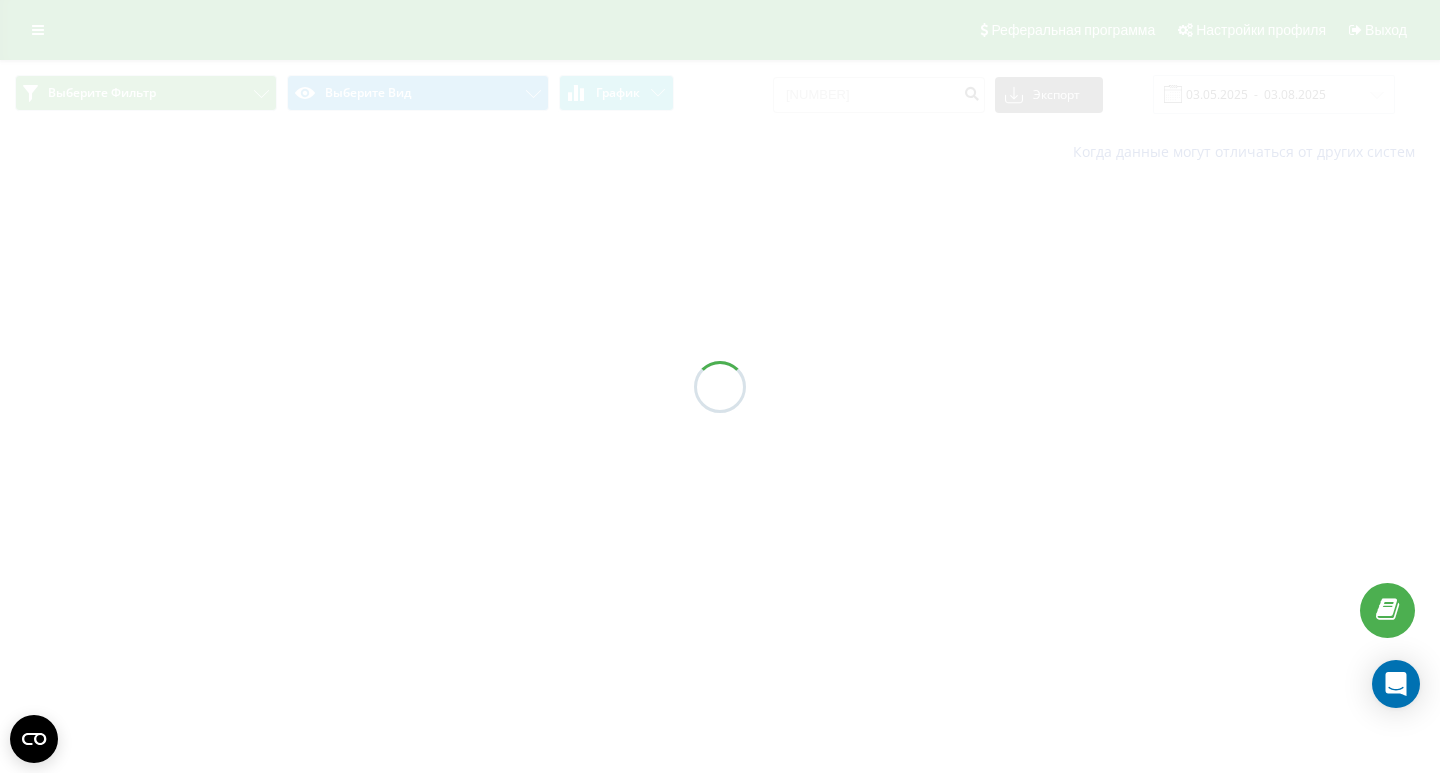scroll, scrollTop: 0, scrollLeft: 0, axis: both 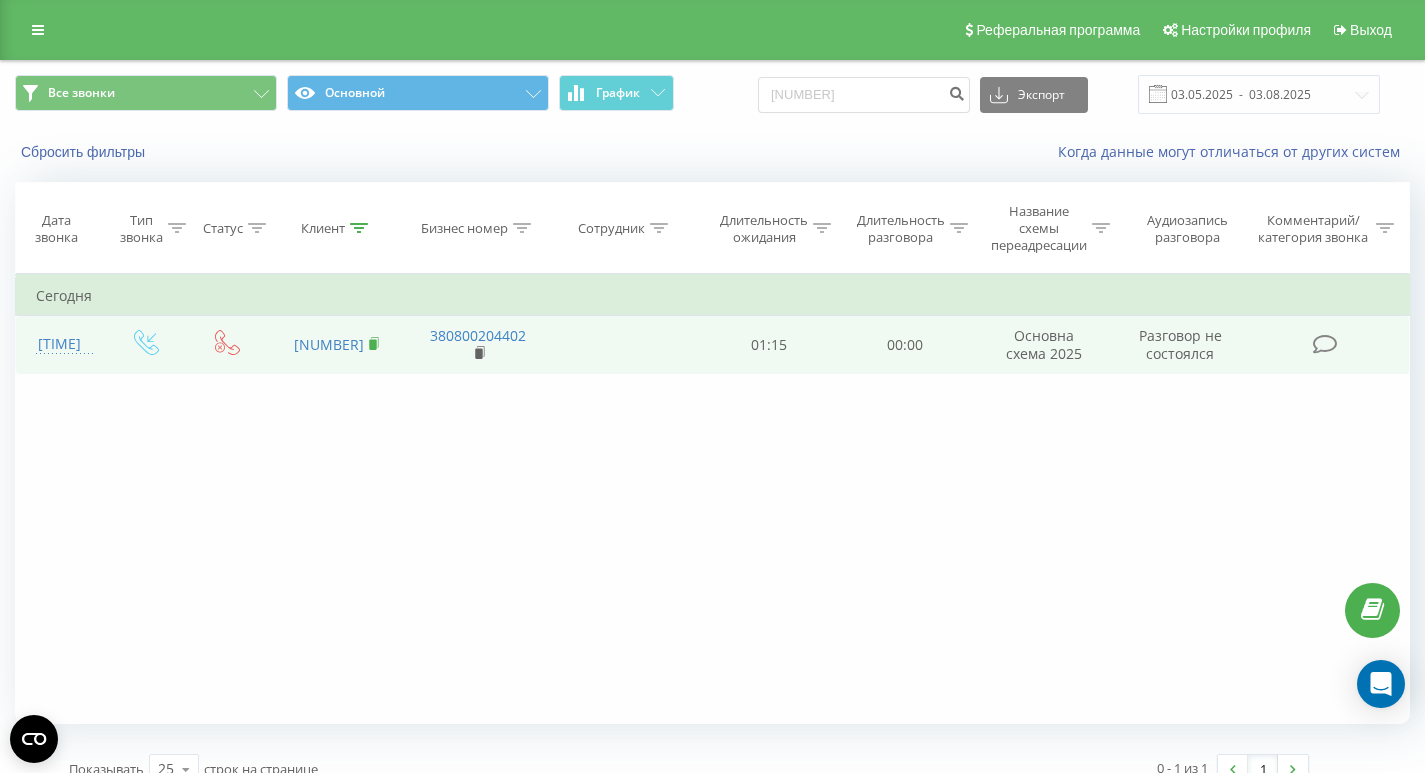 click at bounding box center [374, 344] 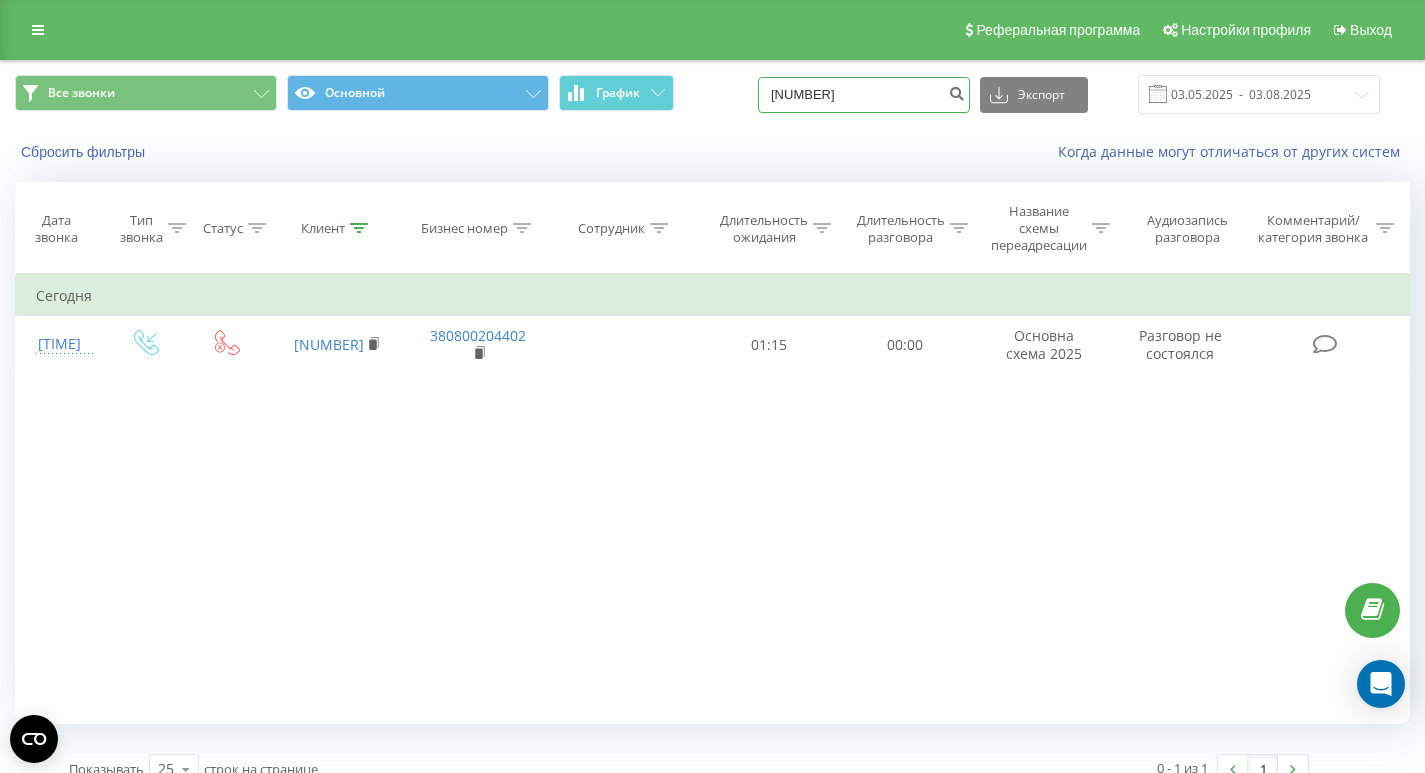 click on "380989057889" at bounding box center [864, 95] 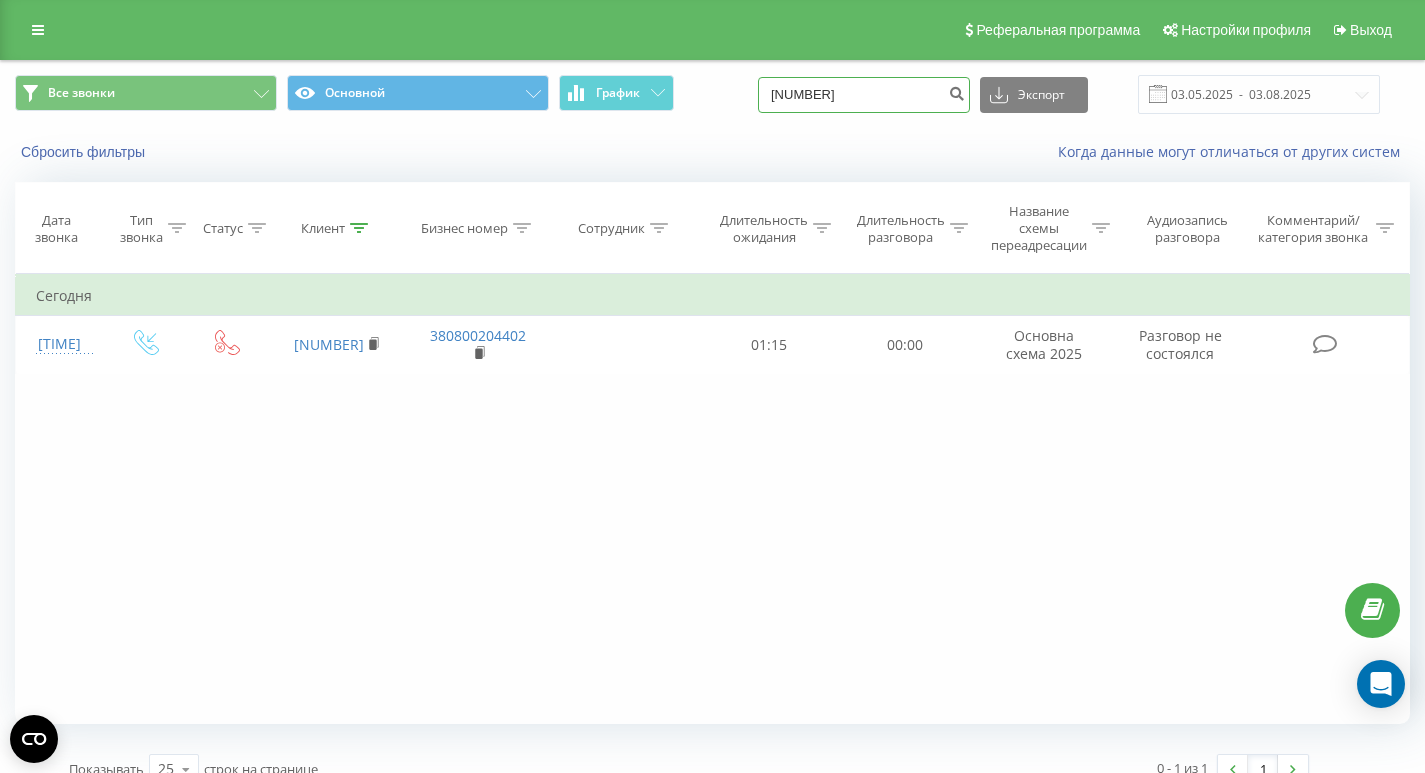 click on "380989057889" at bounding box center (864, 95) 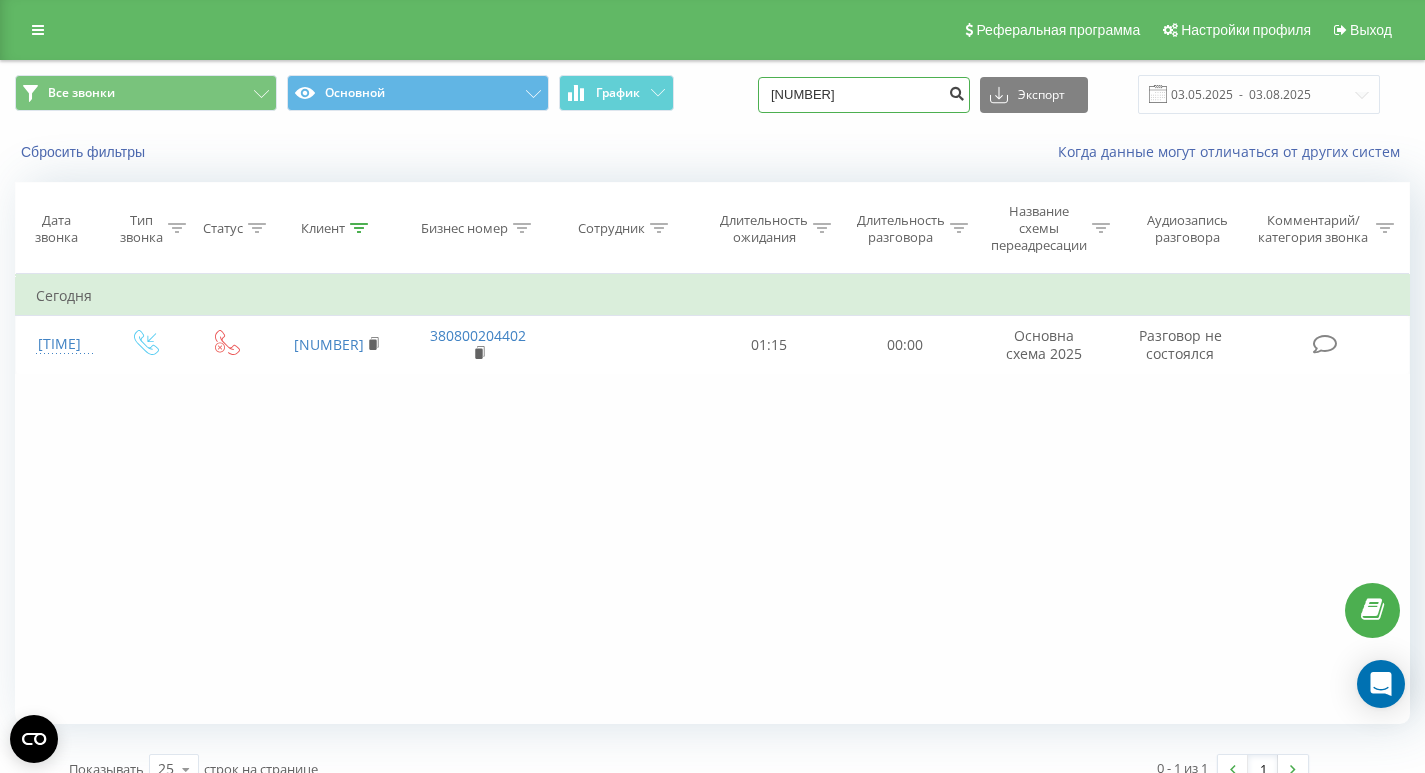 type on "380683153210" 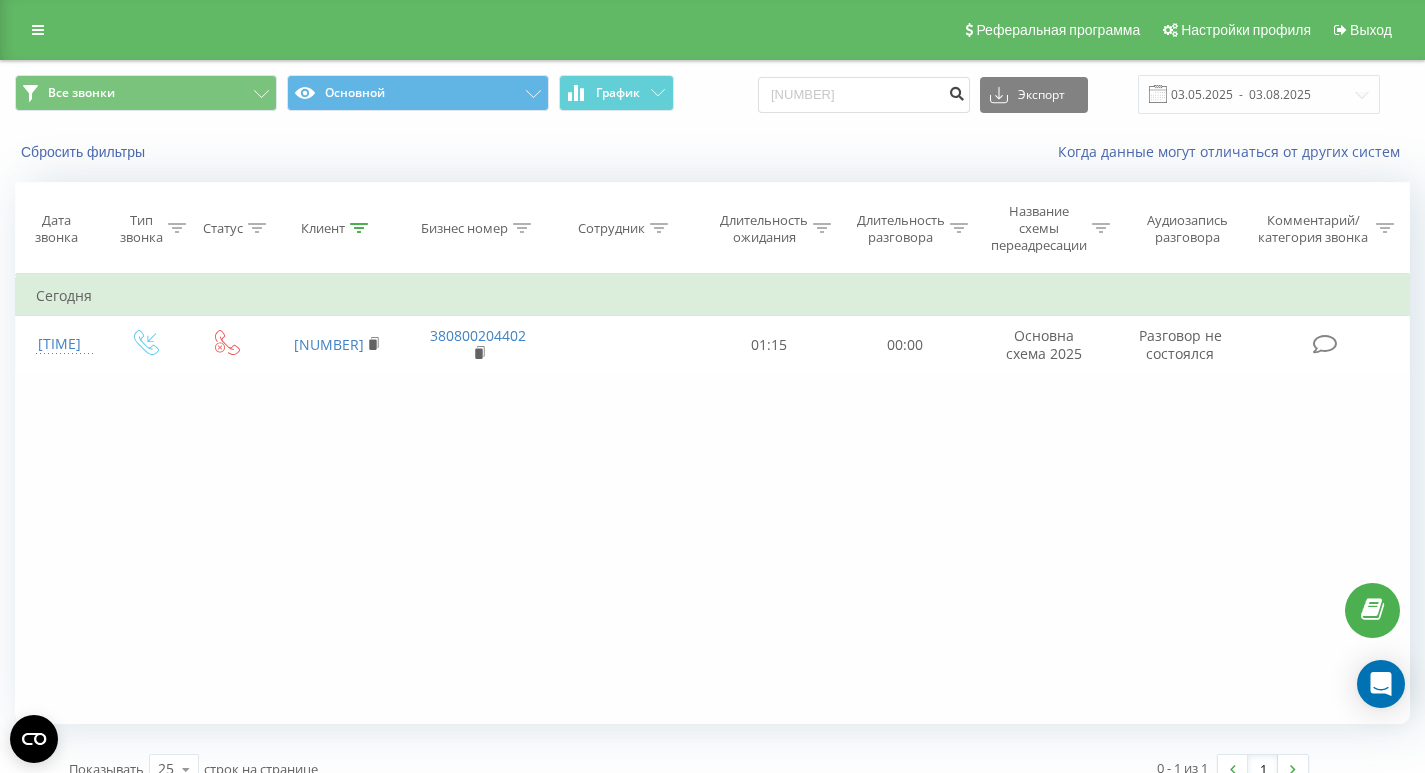 click at bounding box center [956, 91] 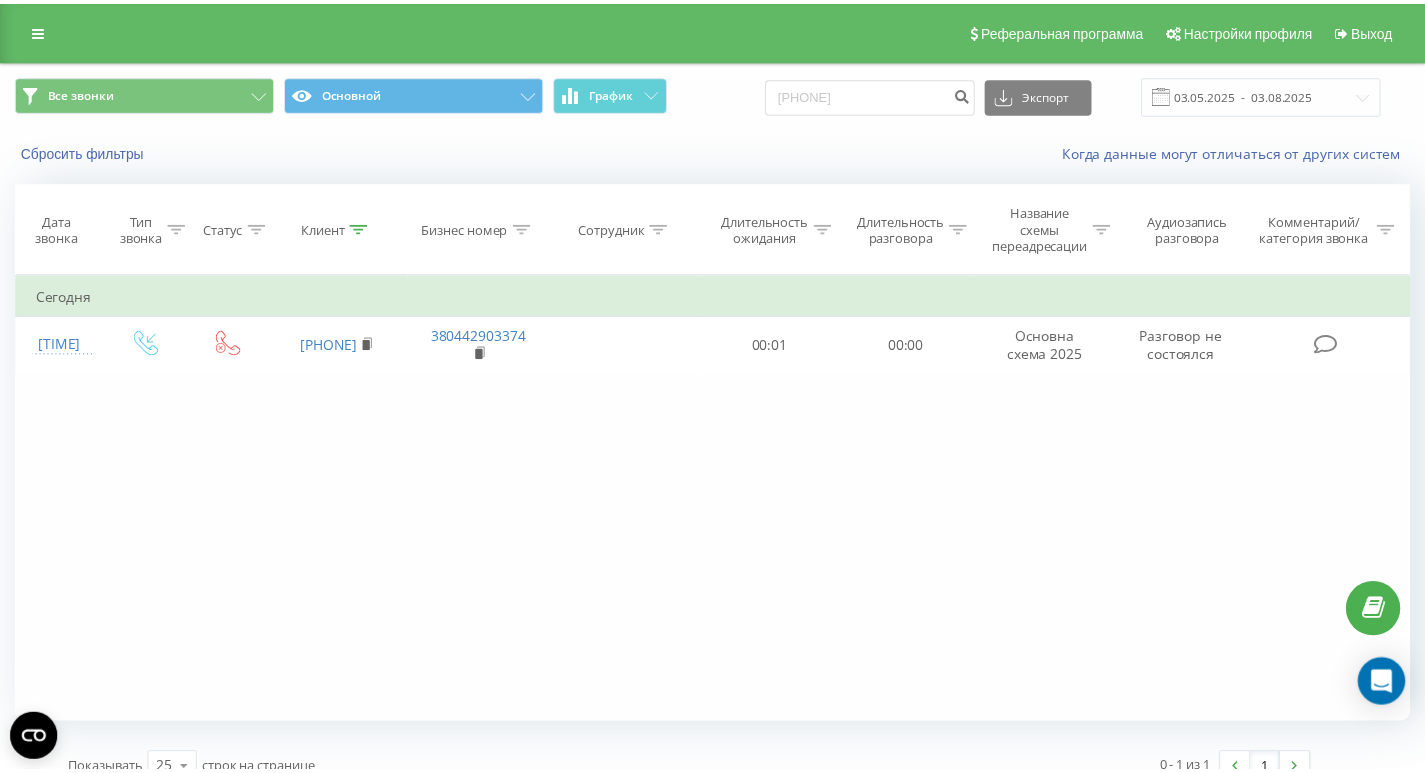 scroll, scrollTop: 0, scrollLeft: 0, axis: both 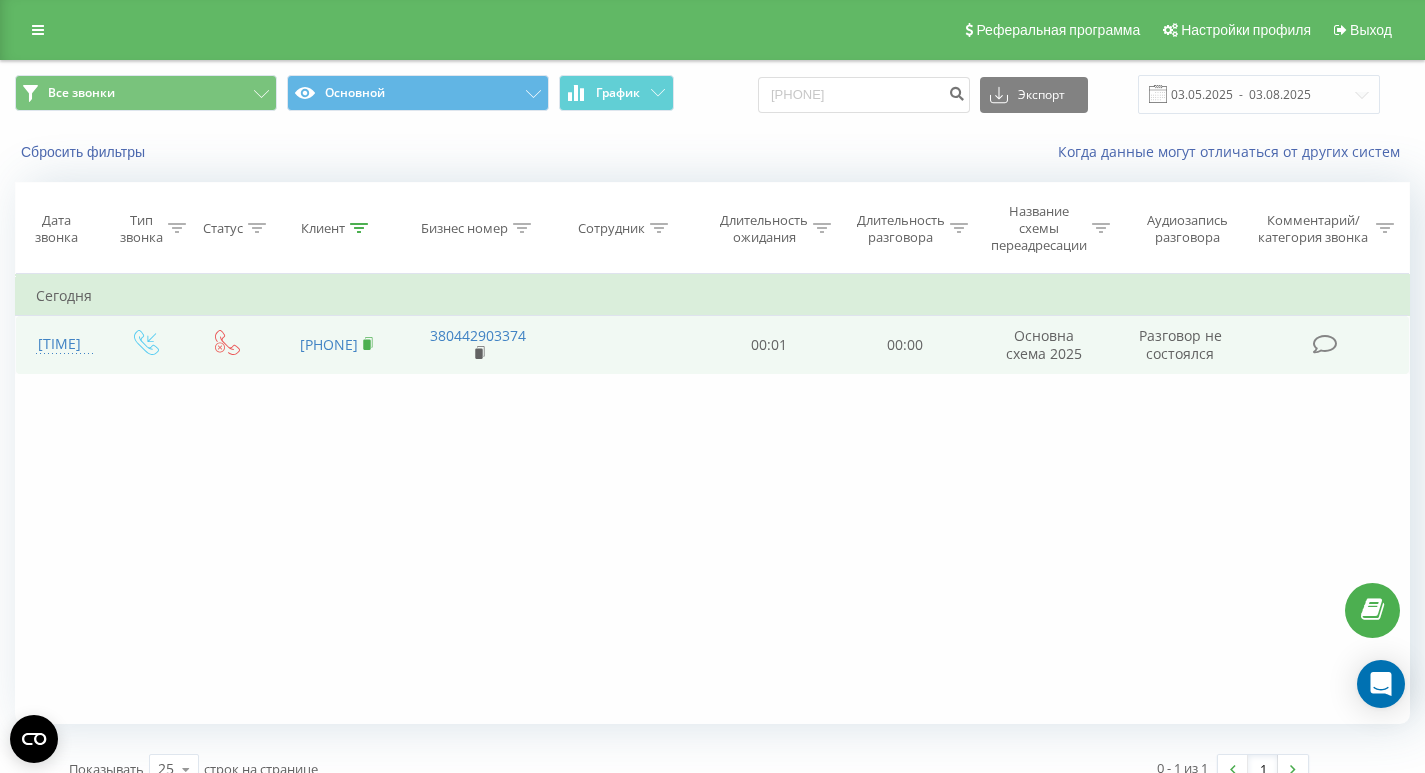 click 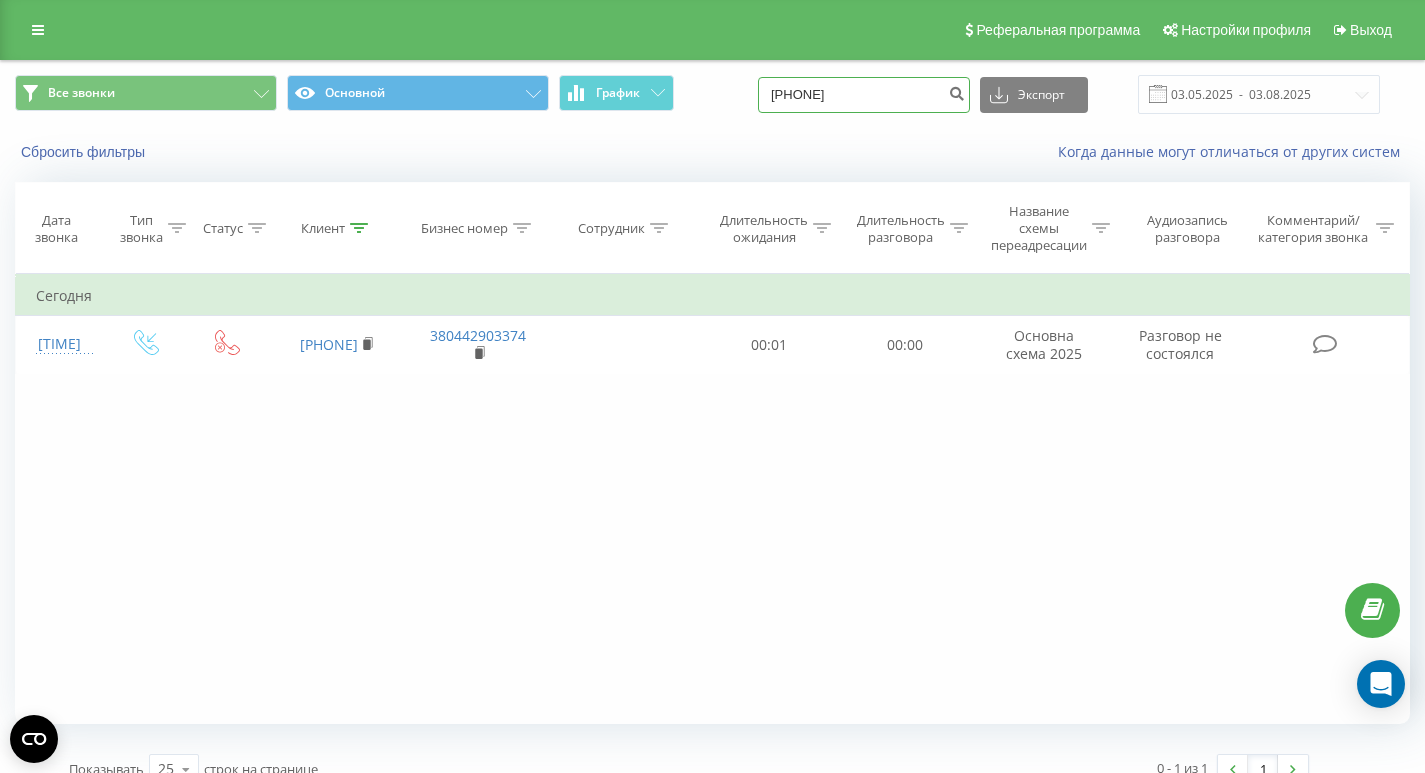 click on "380683153210" at bounding box center [864, 95] 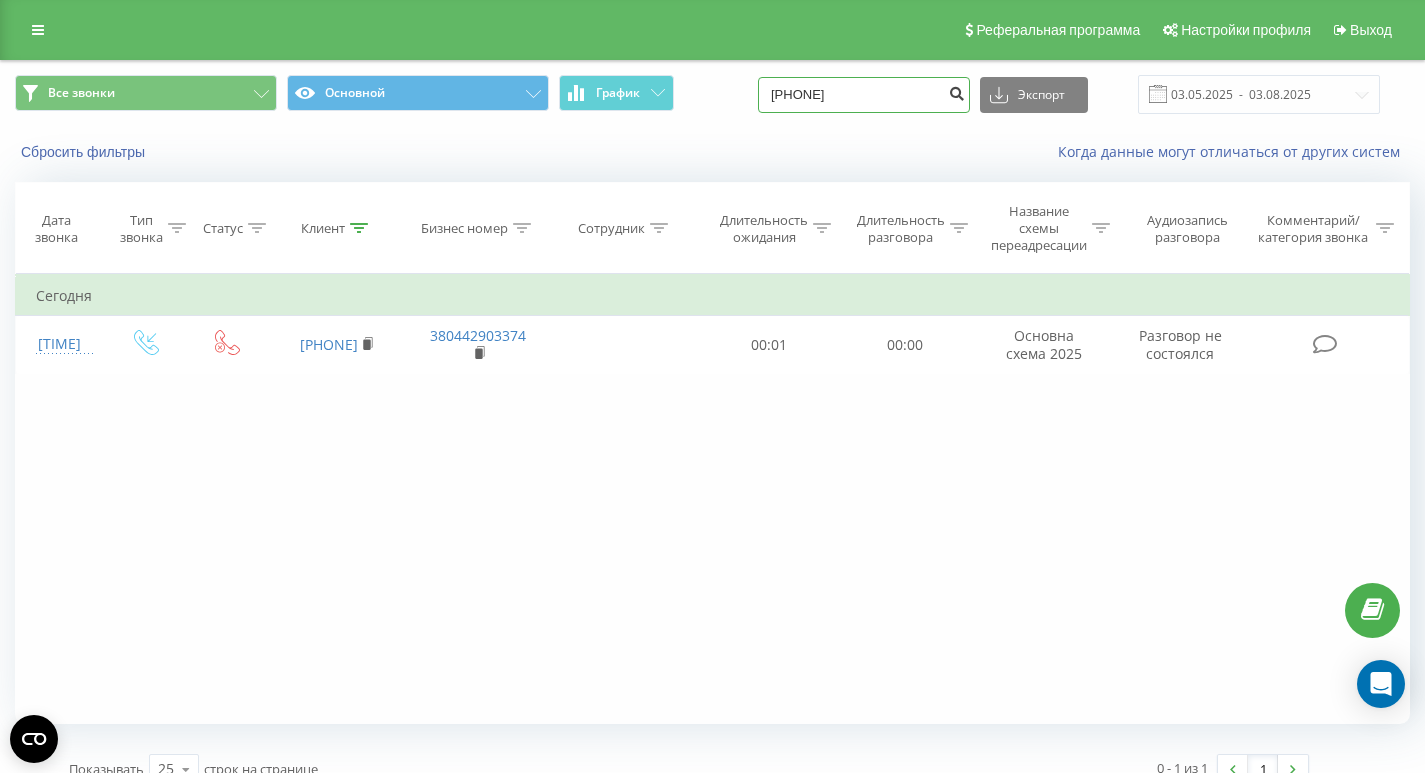 type on "380683505577" 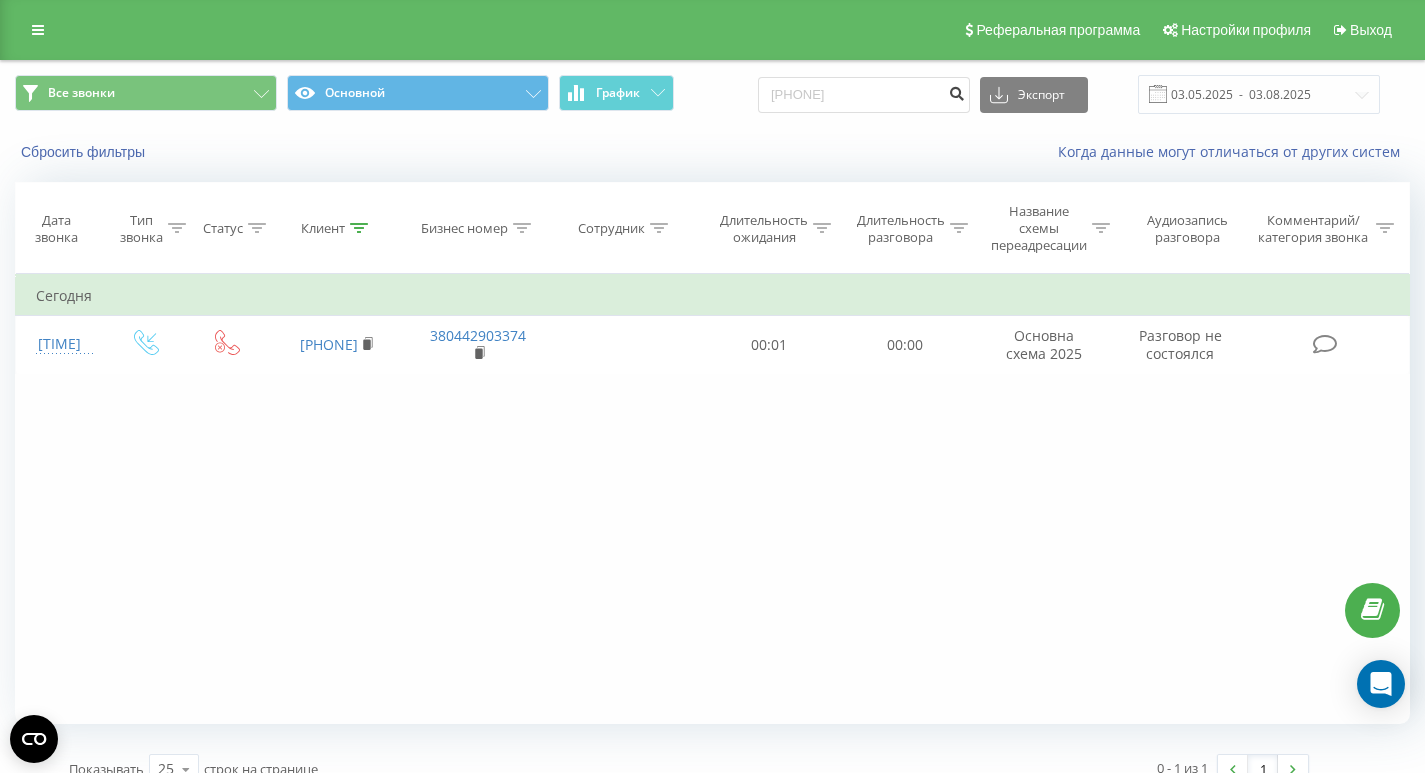 click at bounding box center [956, 91] 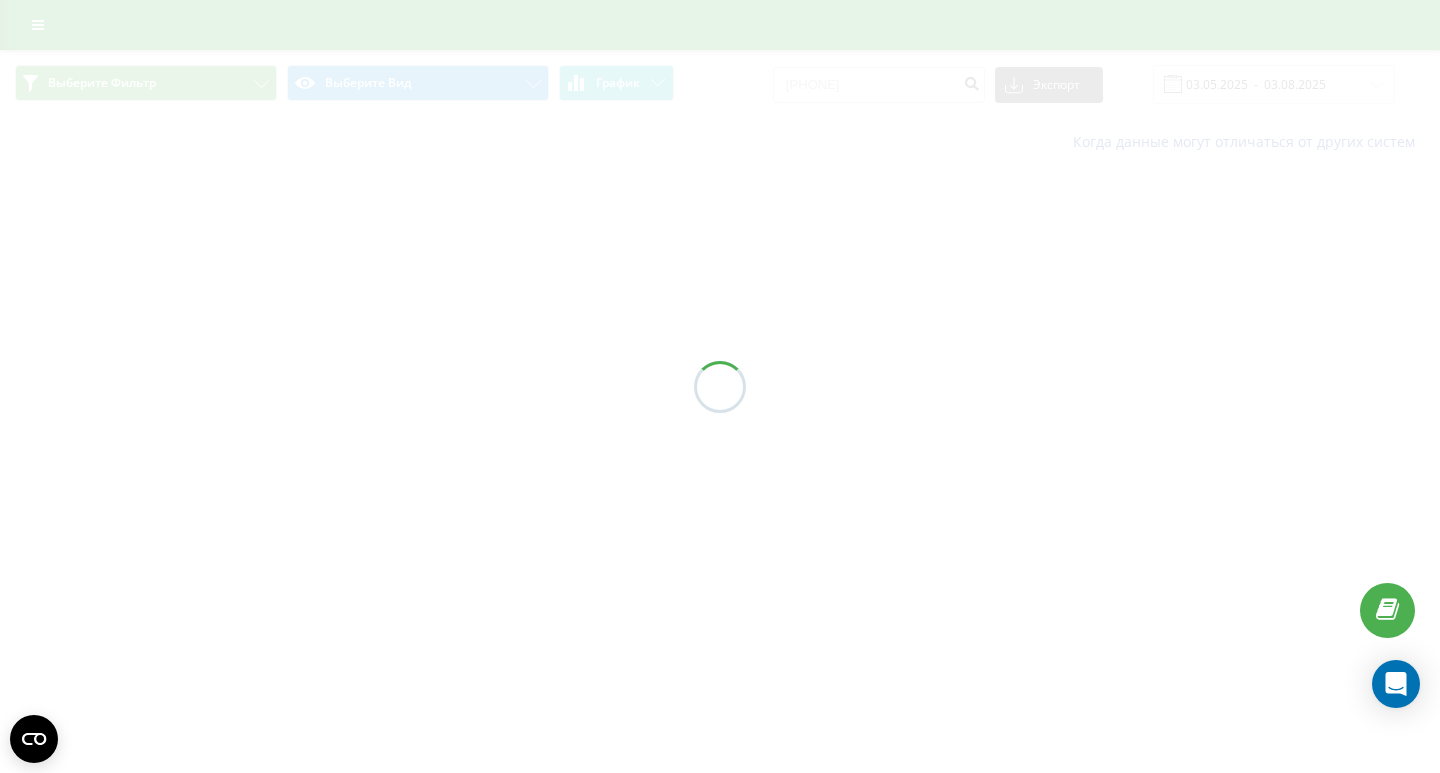 scroll, scrollTop: 0, scrollLeft: 0, axis: both 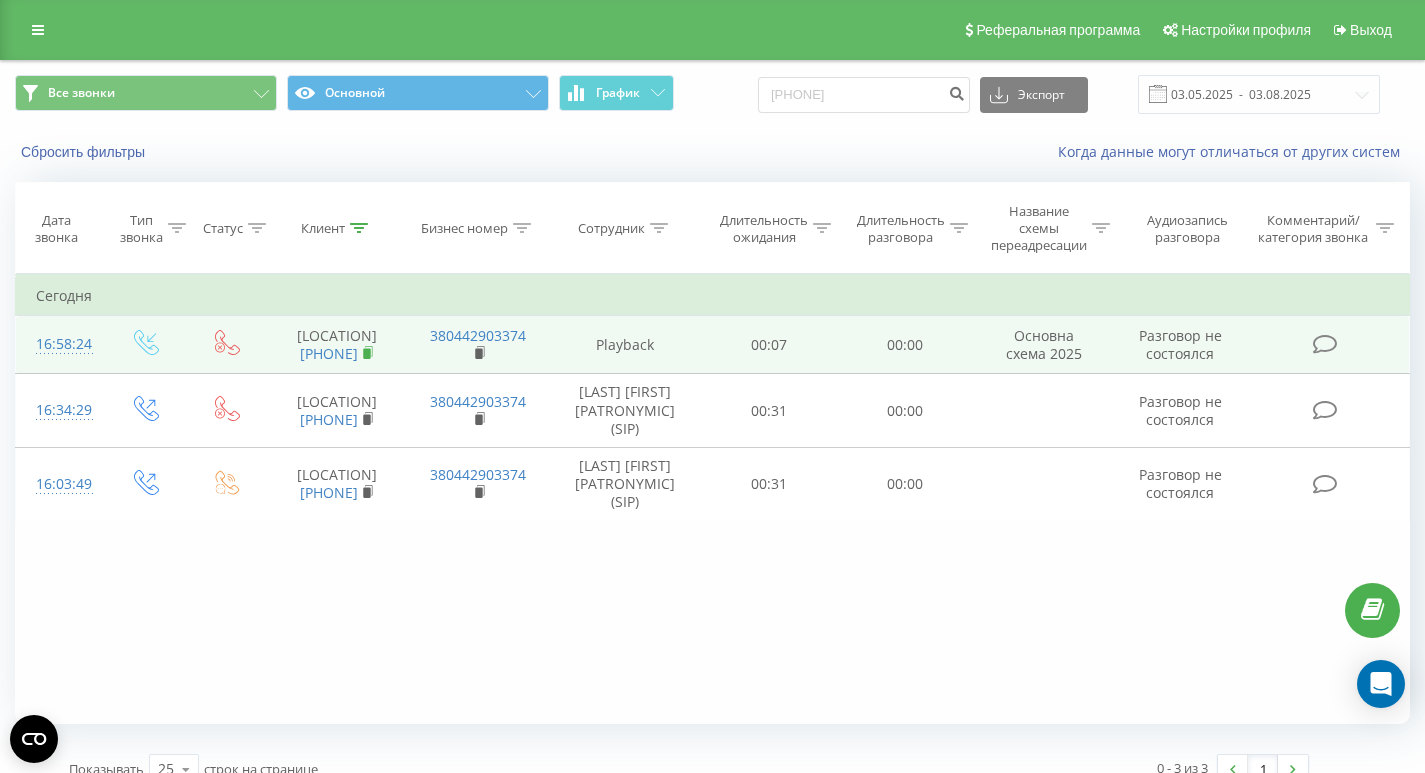 click 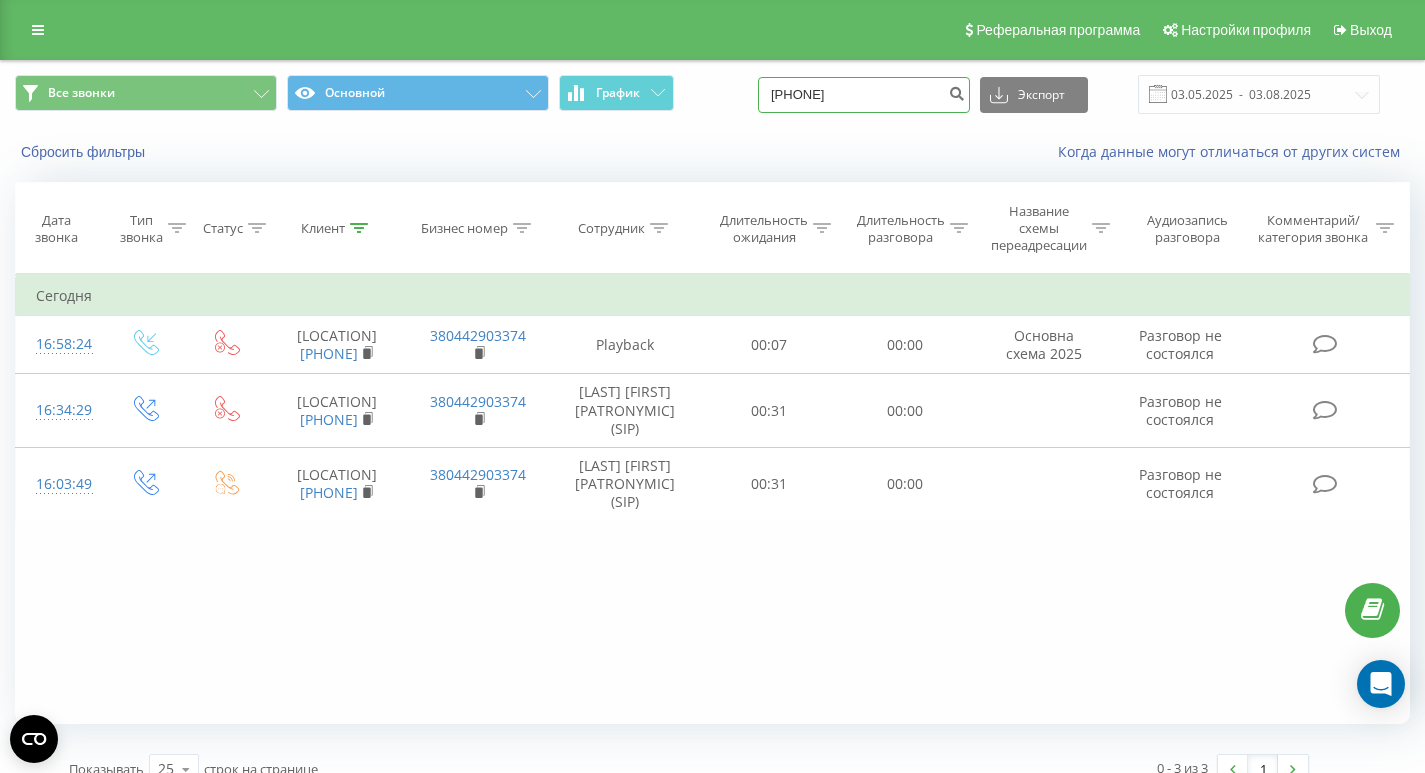 click on "[PHONE]" at bounding box center [864, 95] 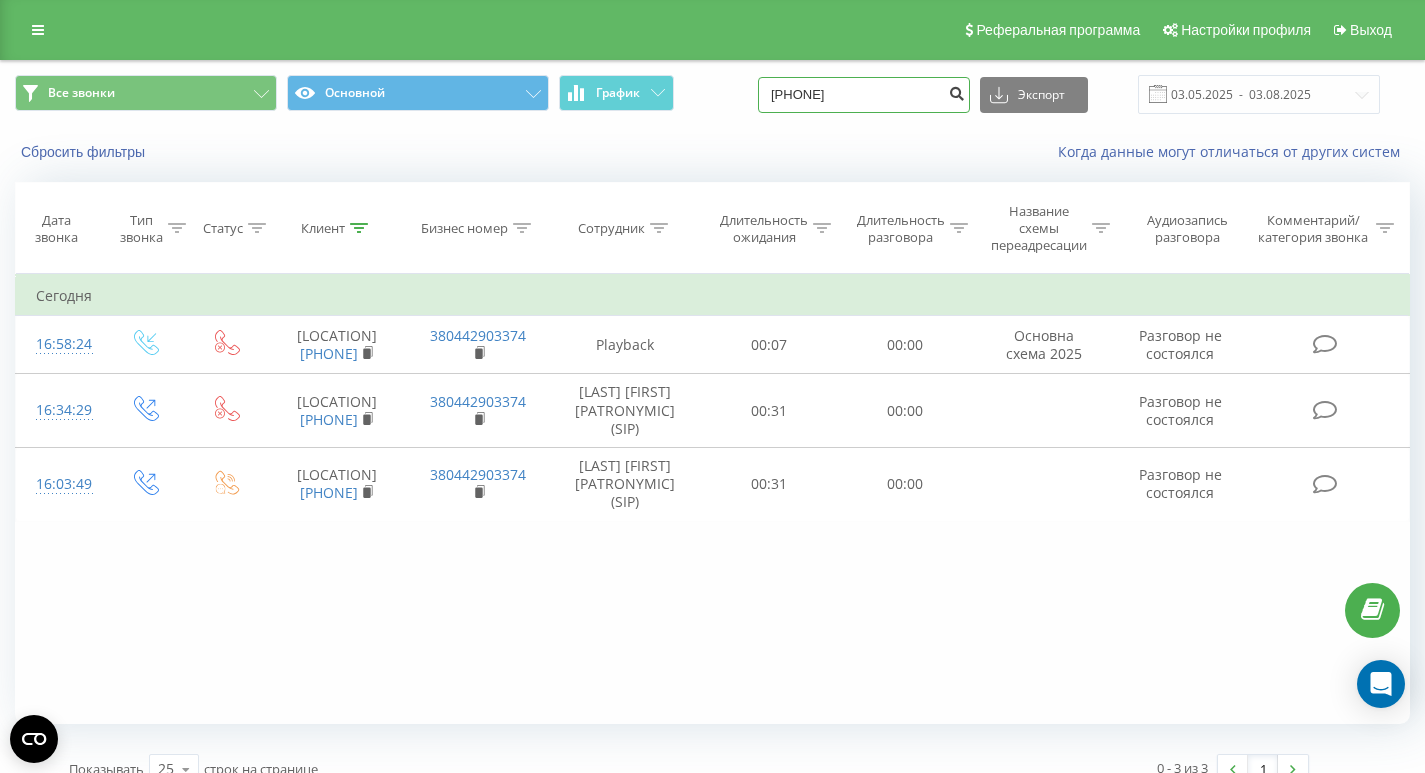 type on "380963018401" 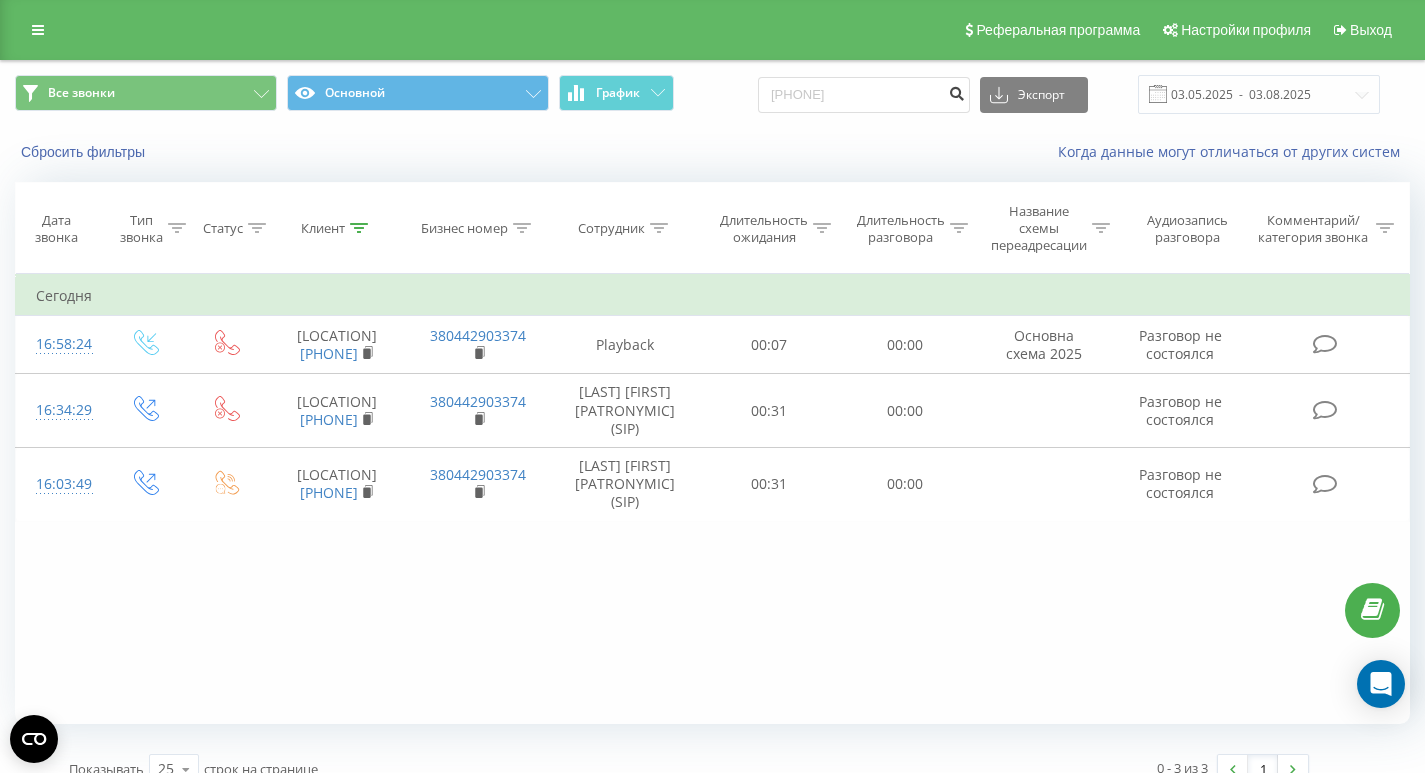 click at bounding box center (956, 91) 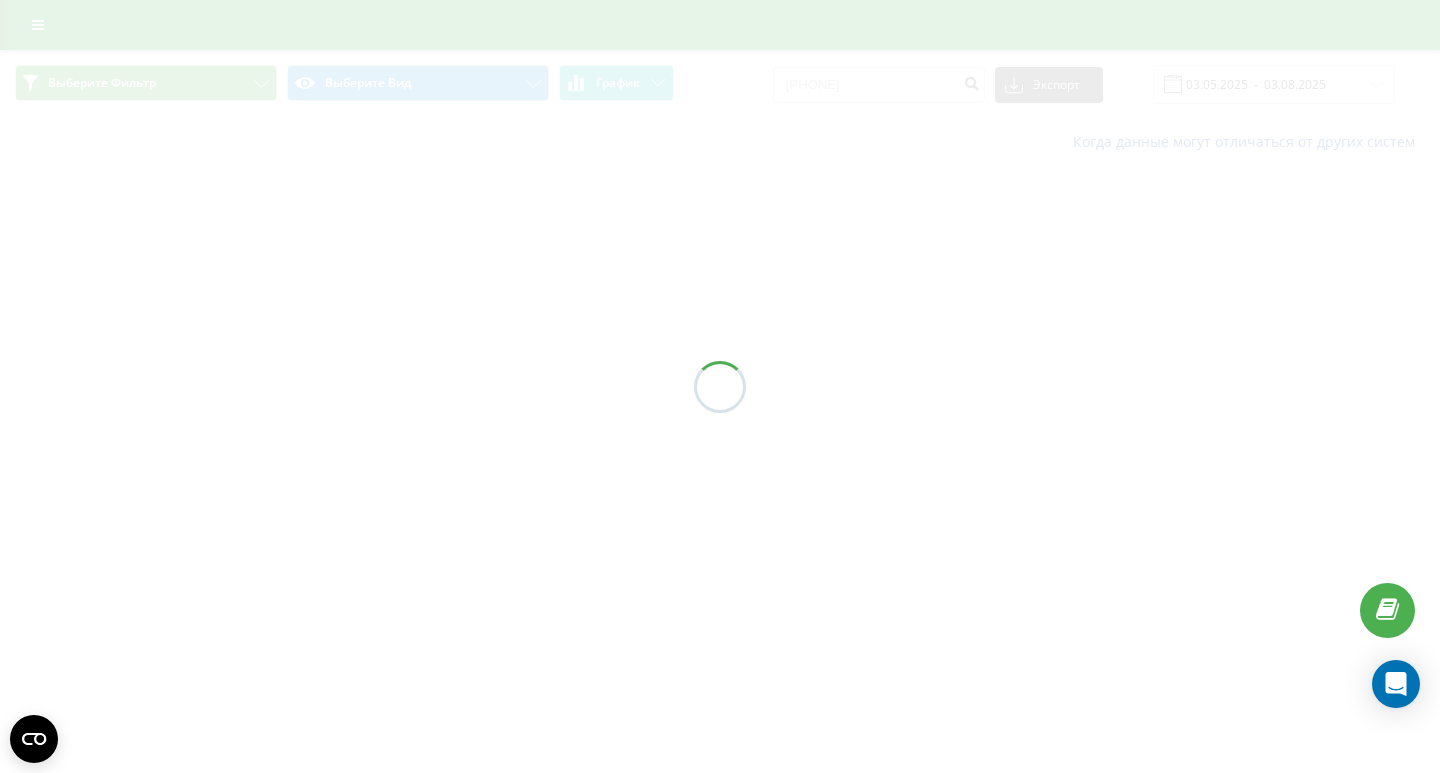scroll, scrollTop: 0, scrollLeft: 0, axis: both 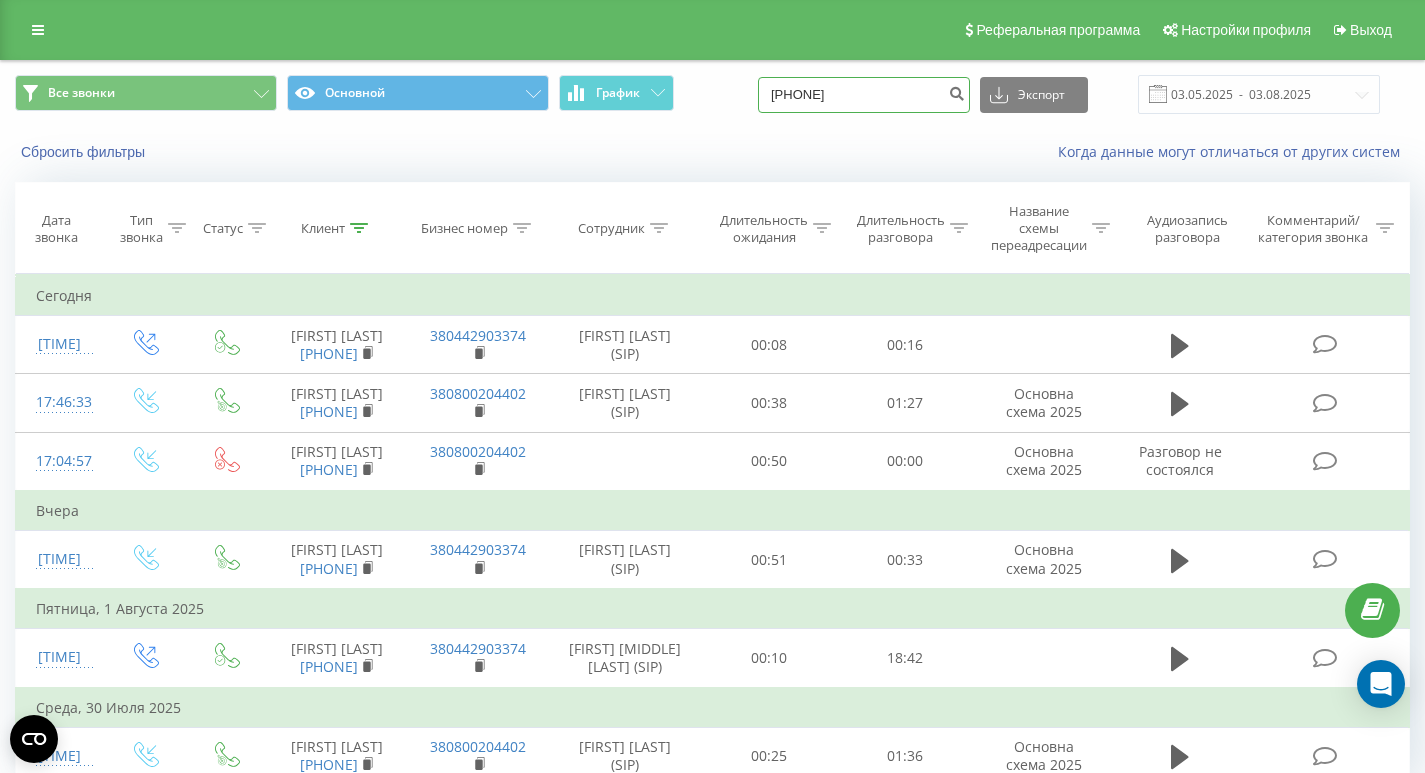 click on "380963018401" at bounding box center (864, 95) 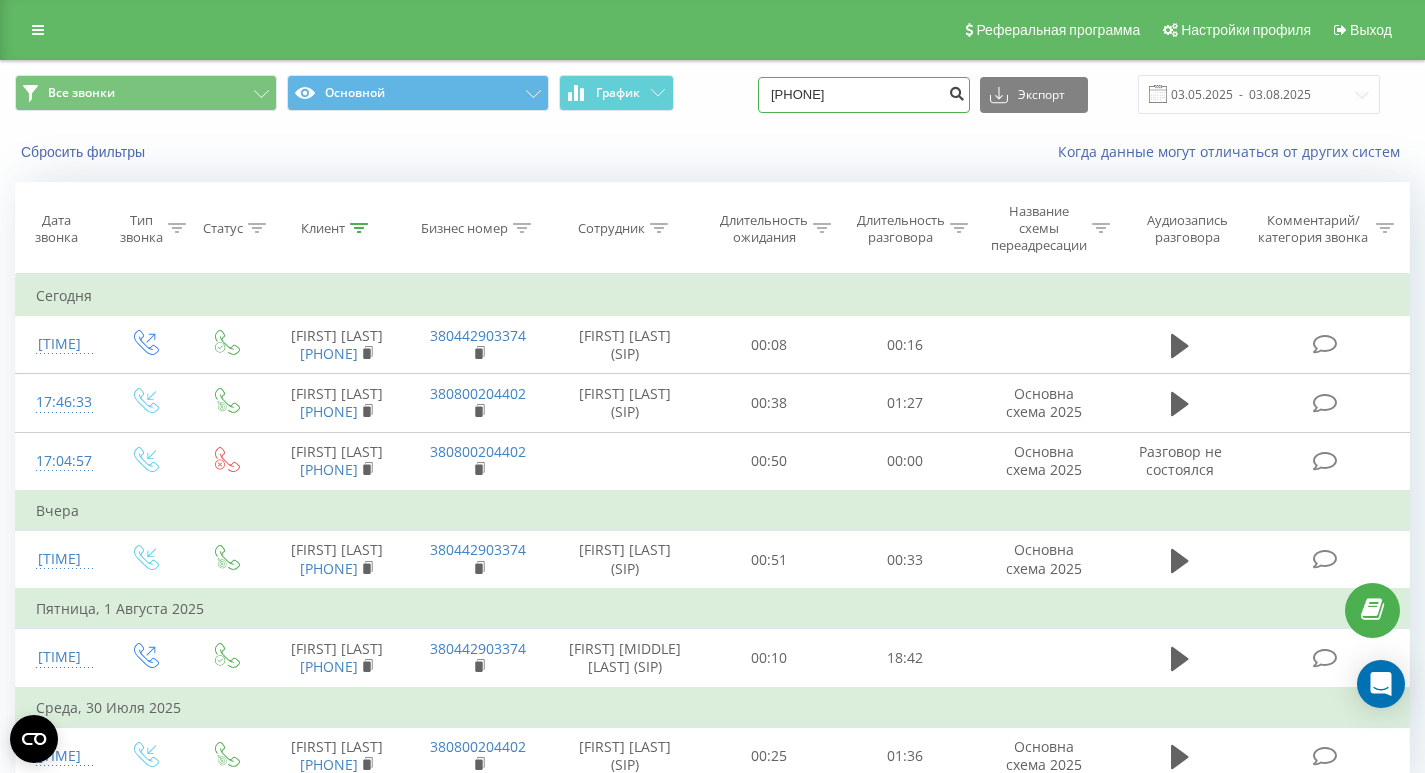 type on "[PHONE]" 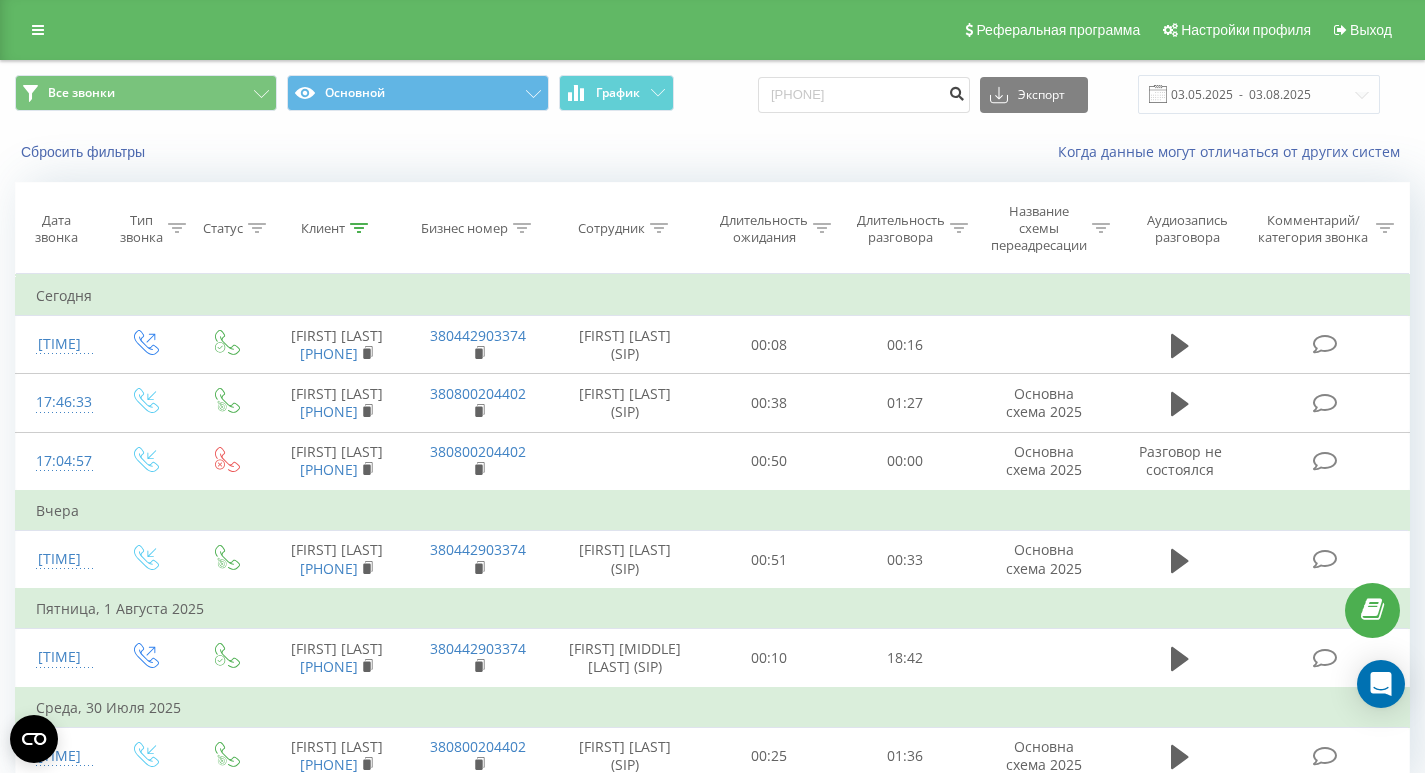 click at bounding box center (956, 95) 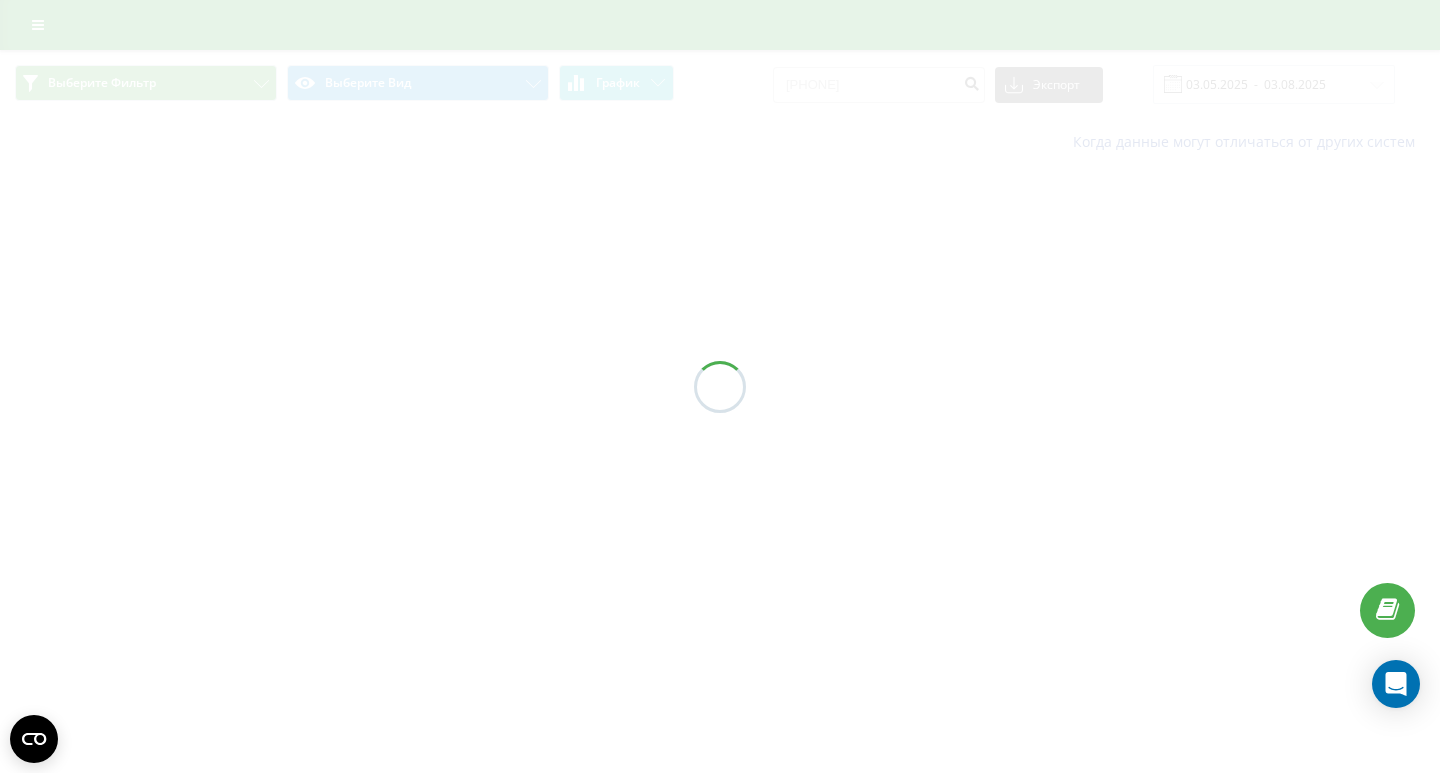 scroll, scrollTop: 0, scrollLeft: 0, axis: both 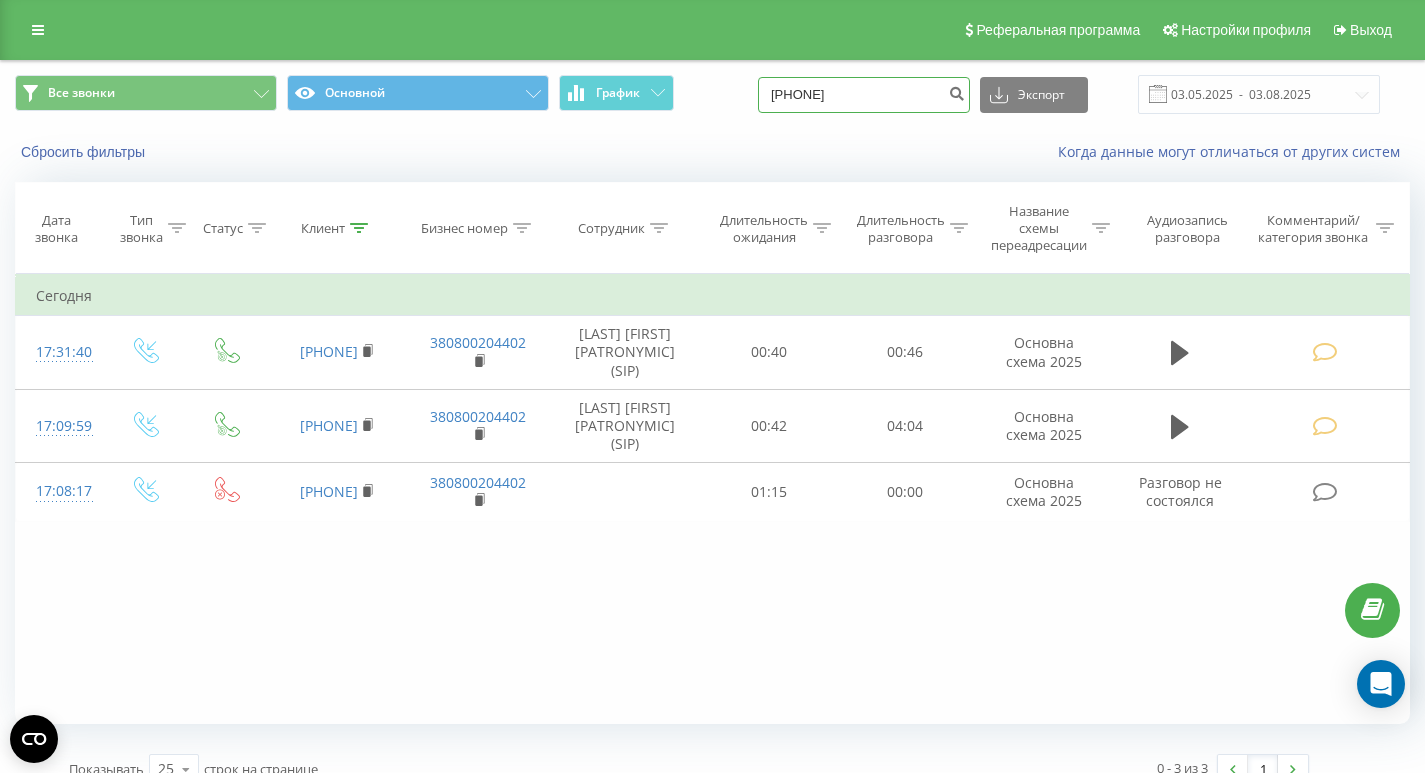 click on "[PHONE]" at bounding box center [864, 95] 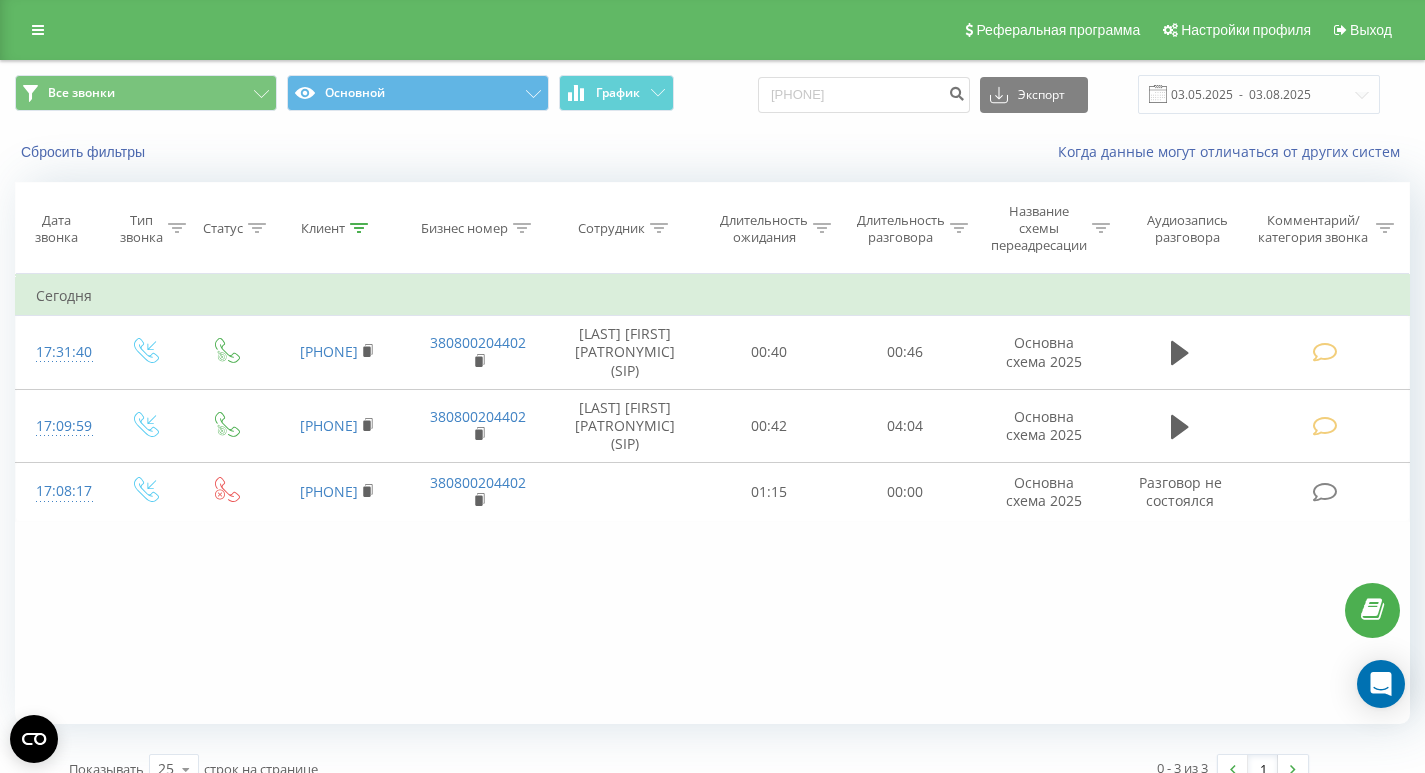 click on "Сбросить фильтры Когда данные могут отличаться от других систем" at bounding box center (712, 152) 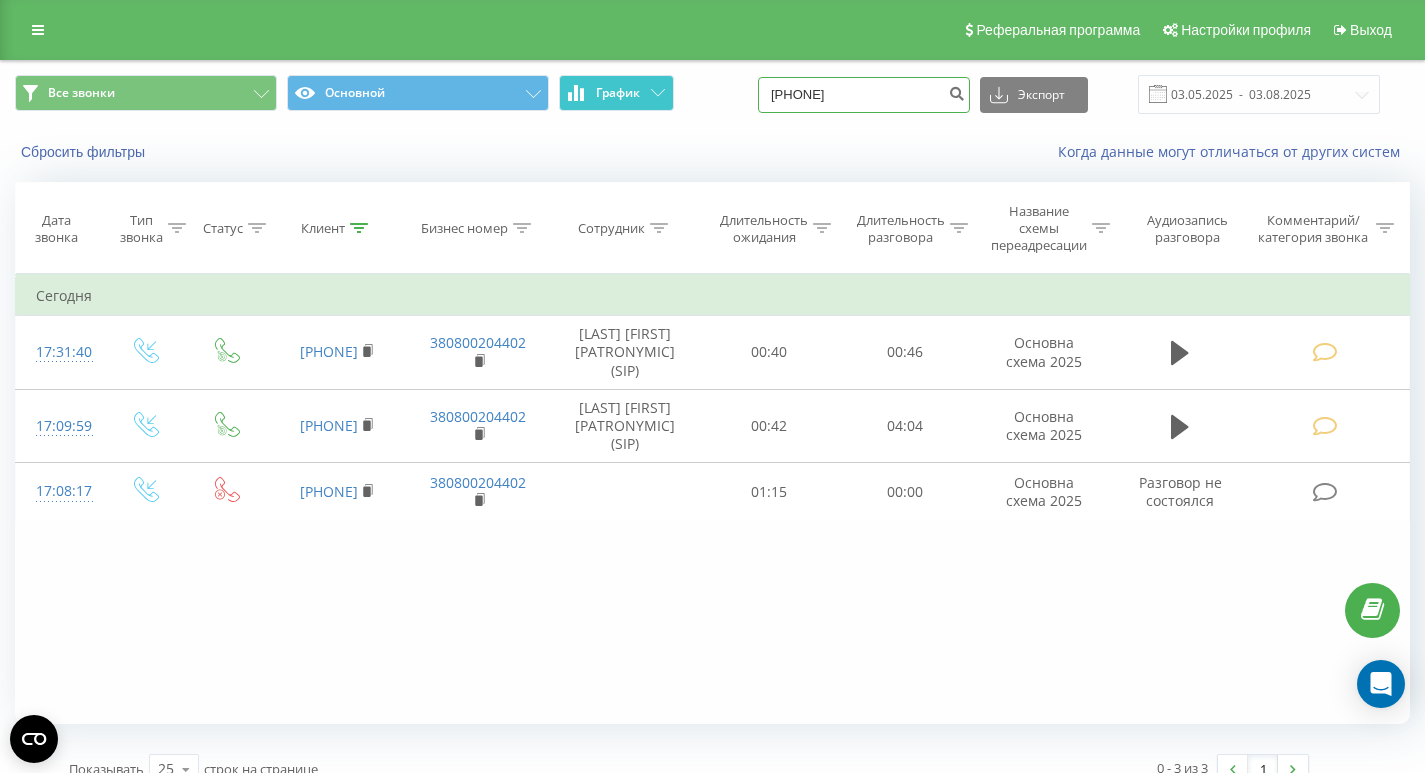 drag, startPoint x: 911, startPoint y: 92, endPoint x: 628, endPoint y: 91, distance: 283.00177 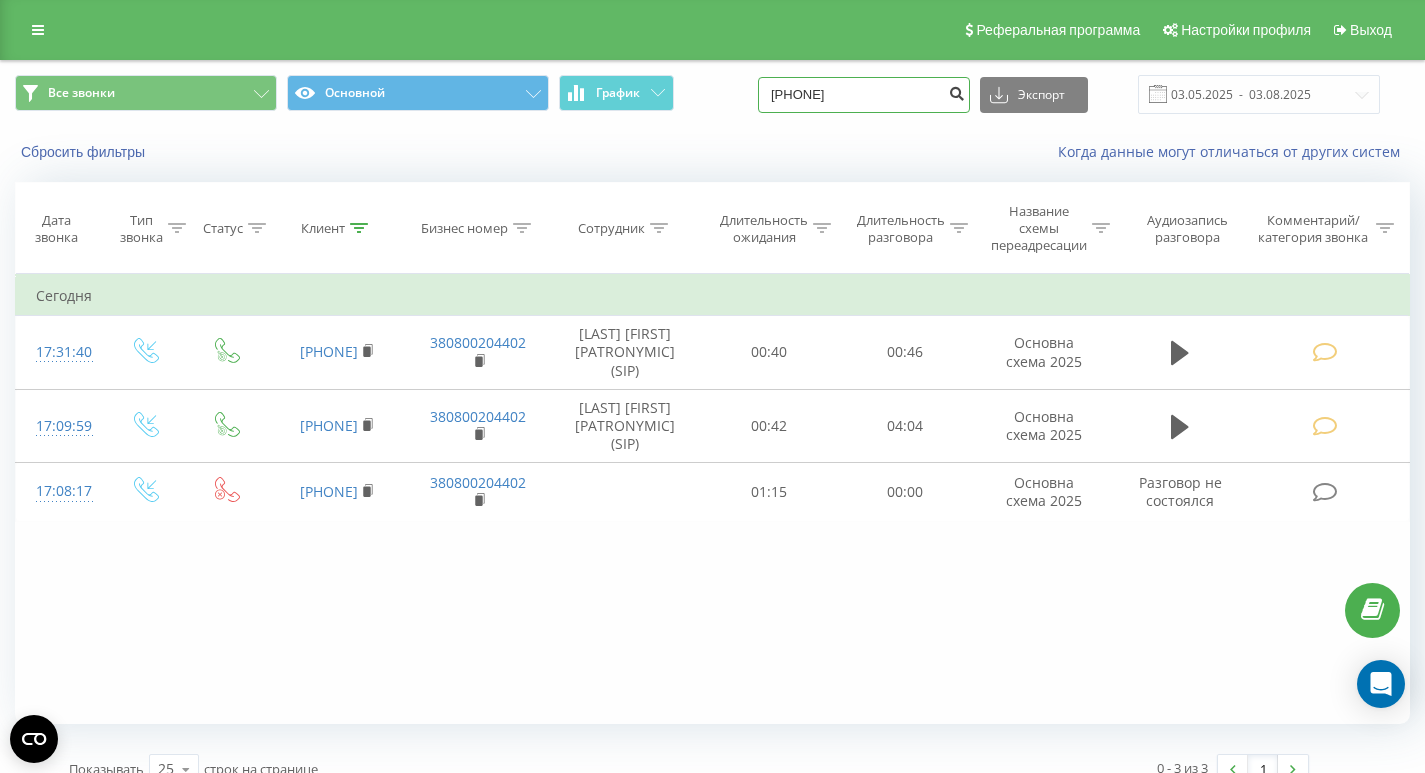 type on "[PHONE]" 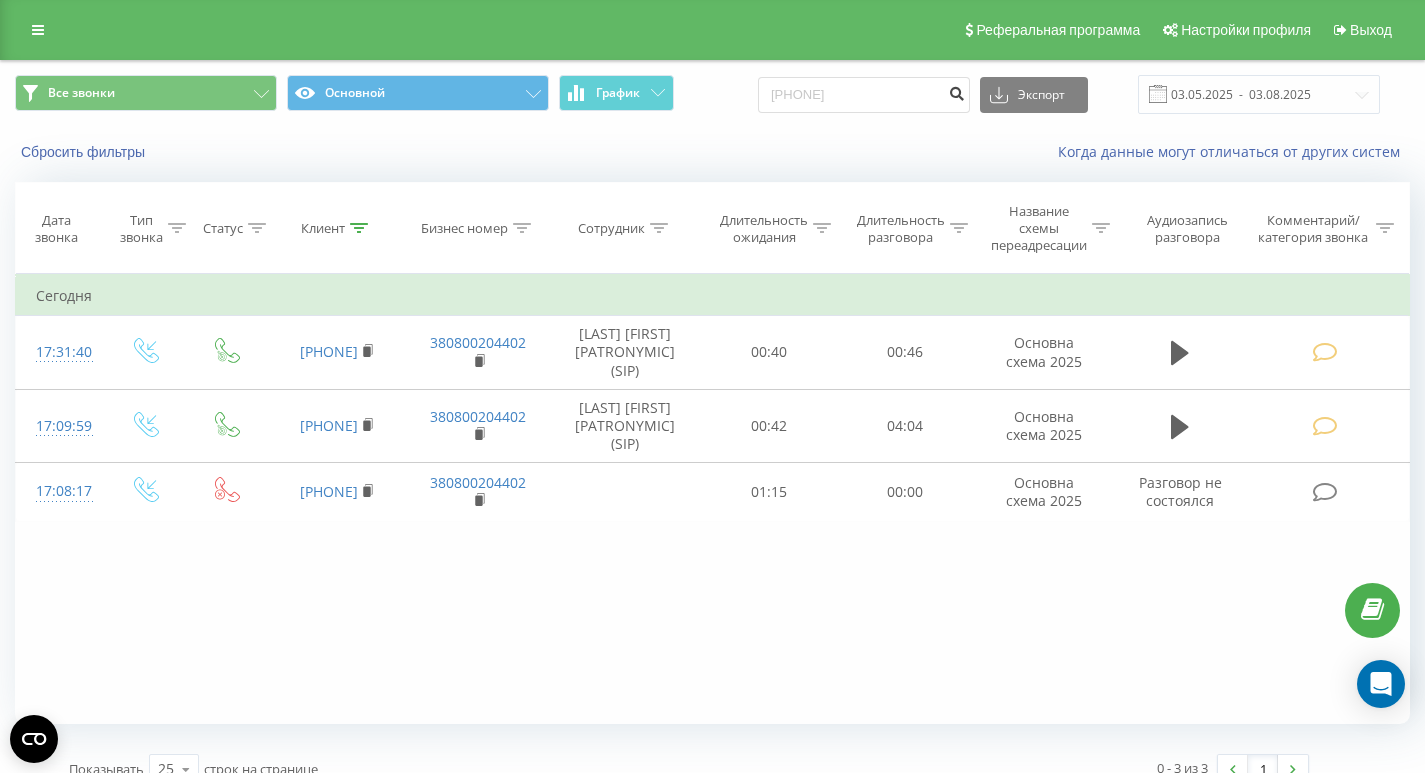 click at bounding box center (956, 95) 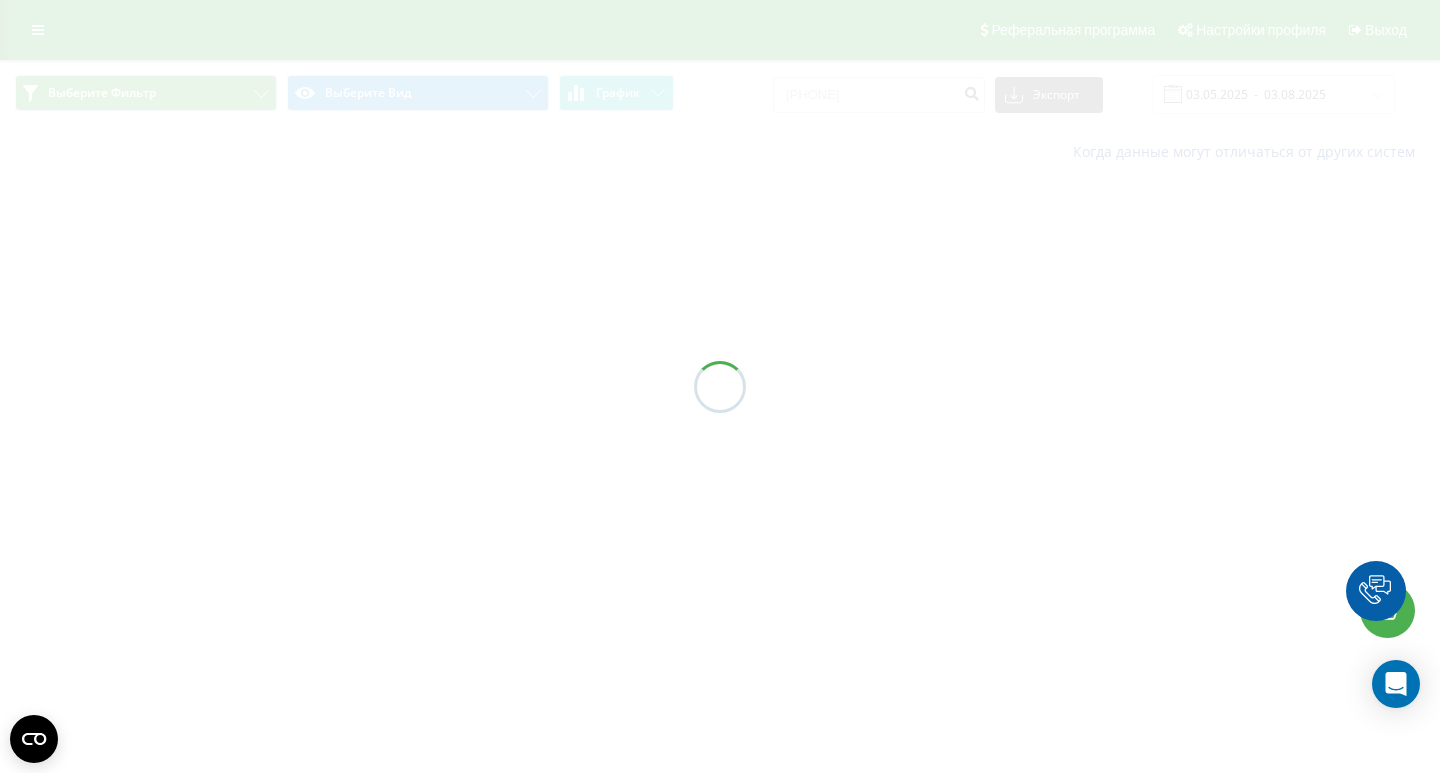 scroll, scrollTop: 0, scrollLeft: 0, axis: both 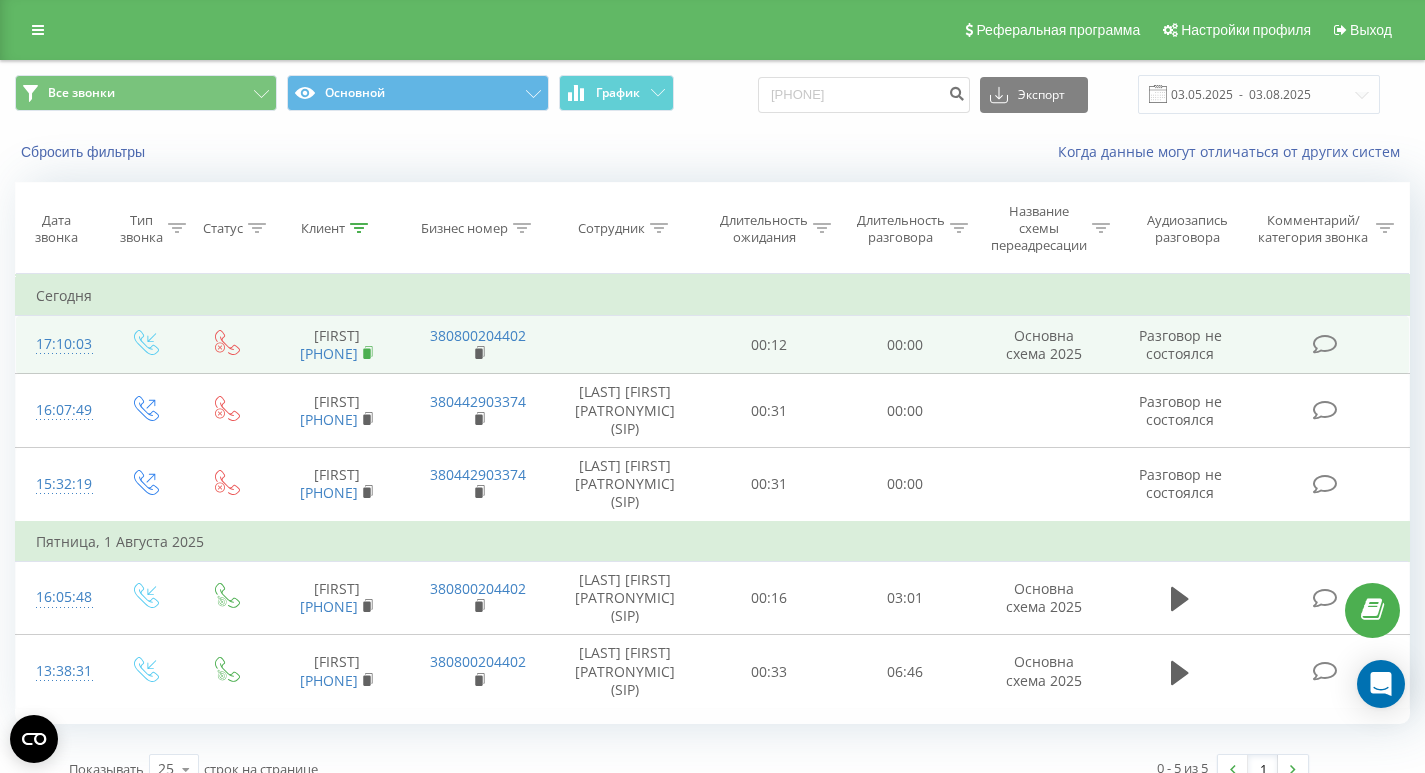 click 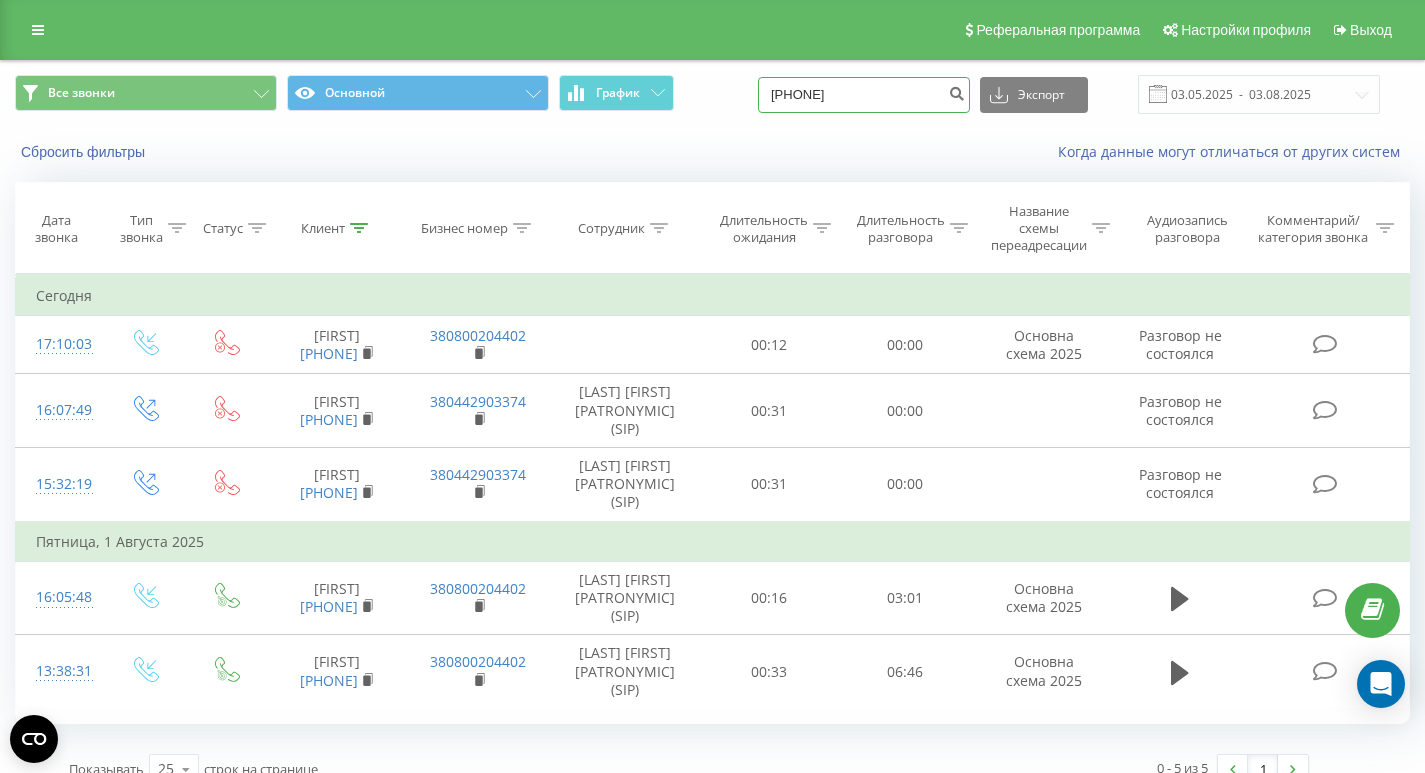 click on "380977569762" at bounding box center (864, 95) 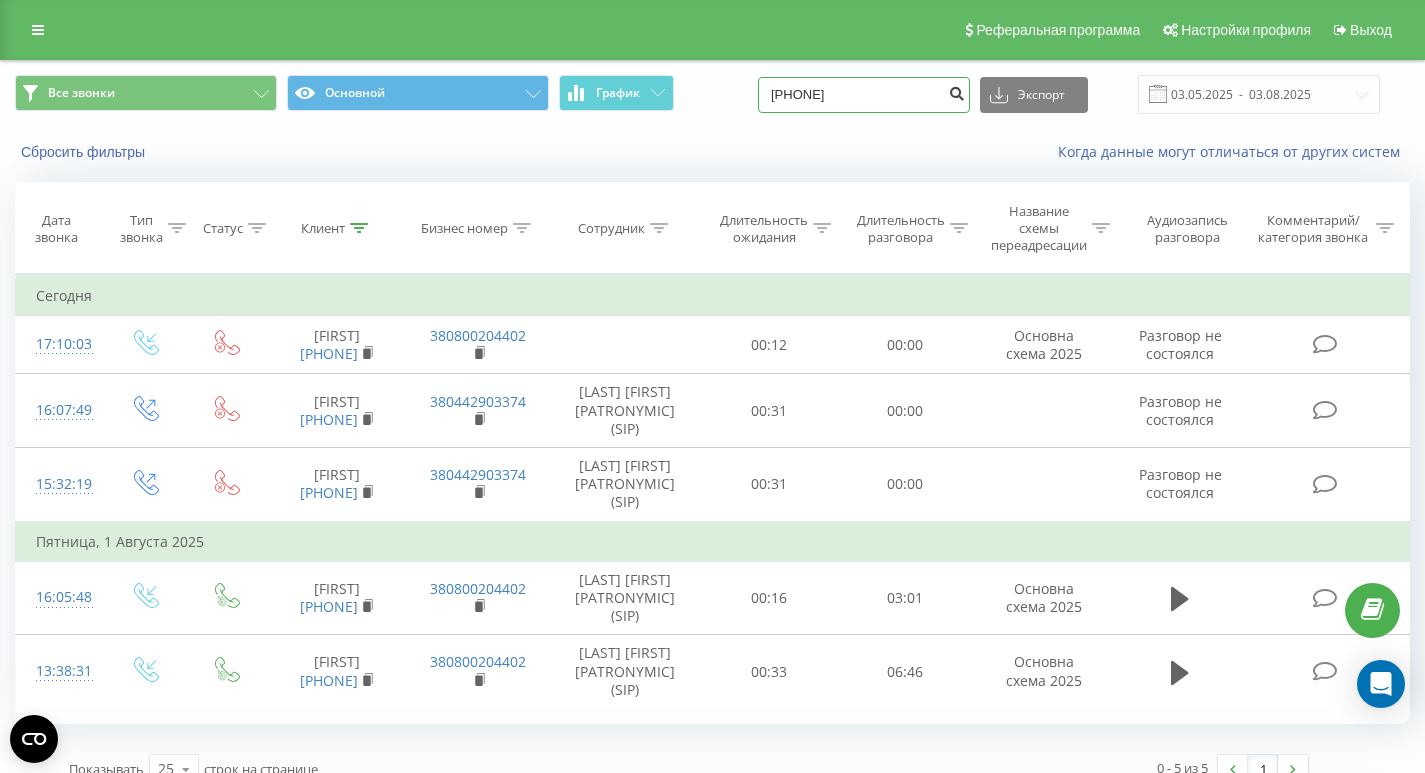 type on "[PHONE]" 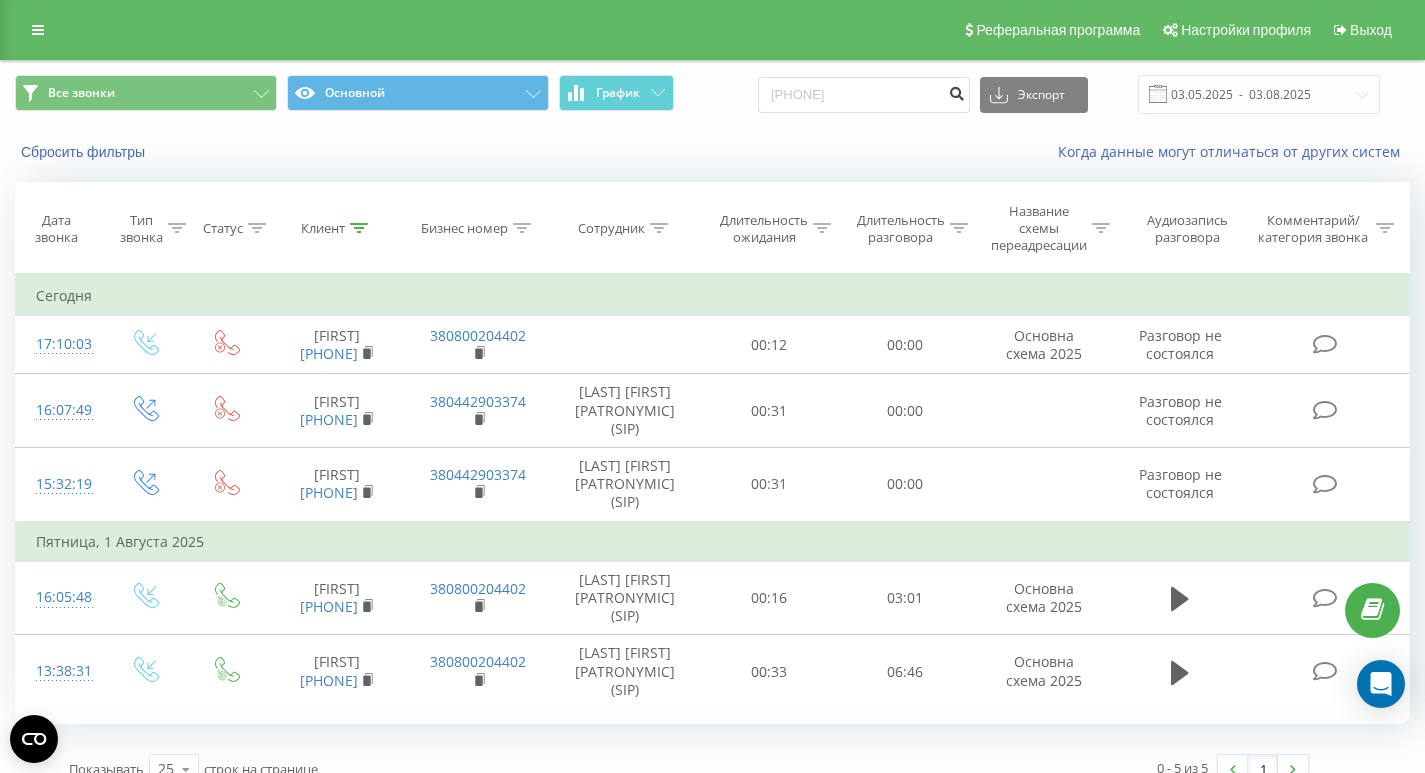 click at bounding box center [956, 91] 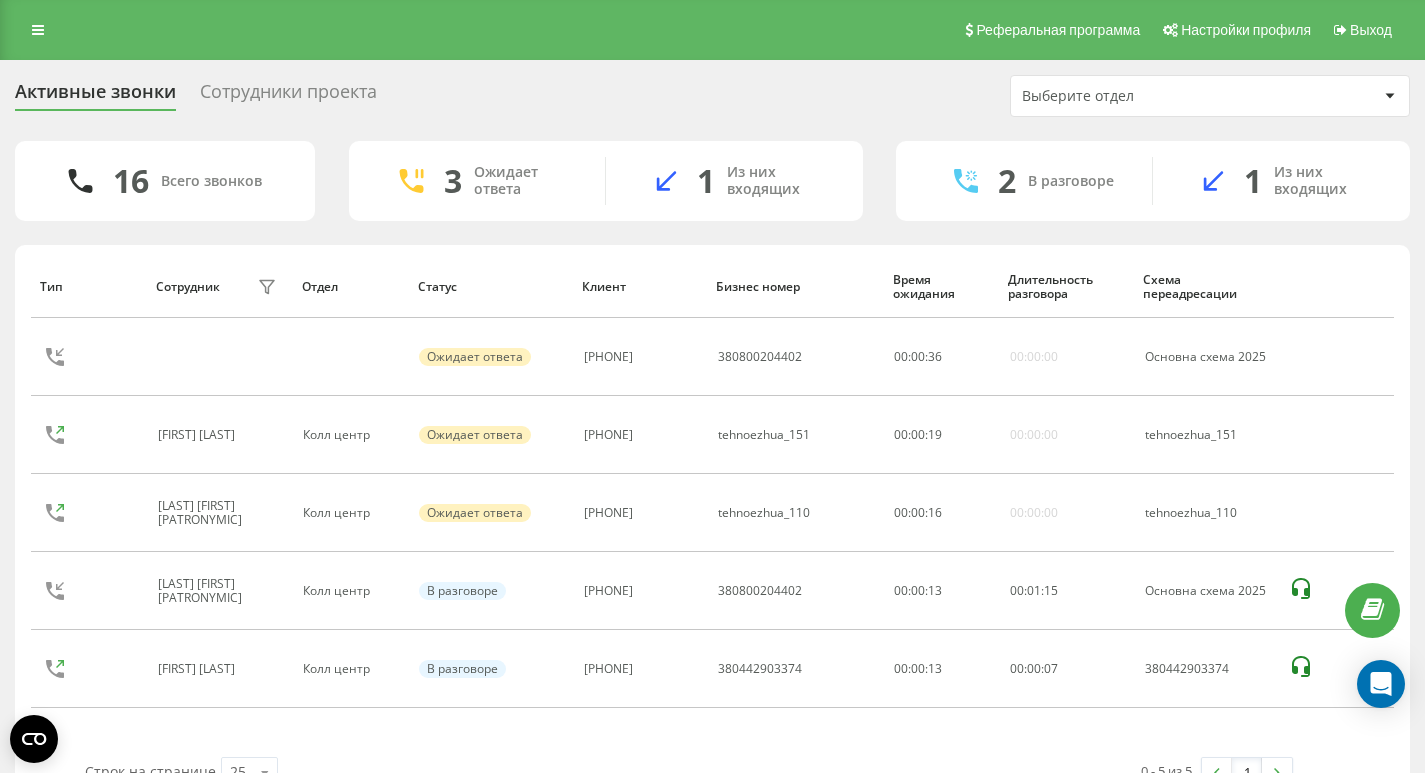 scroll, scrollTop: 0, scrollLeft: 0, axis: both 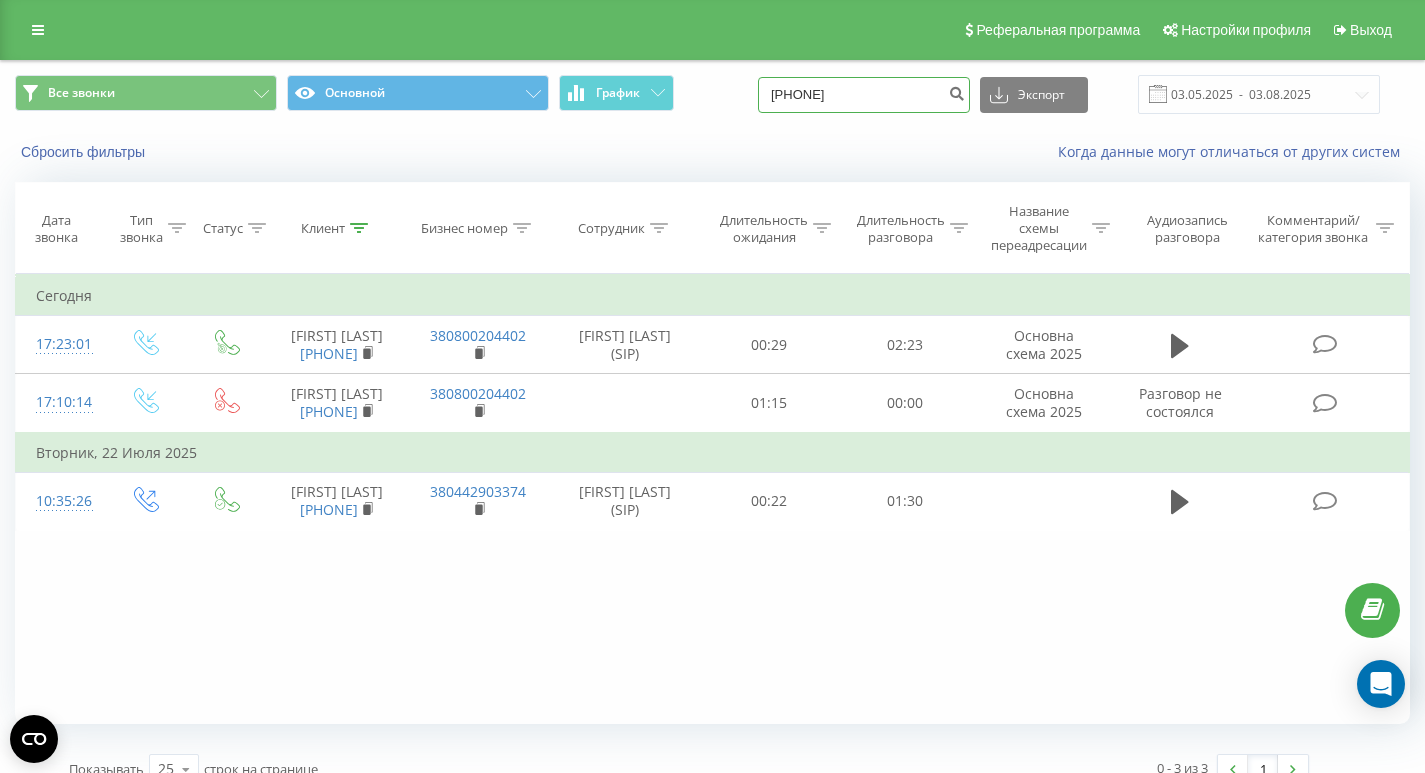 click on "[PHONE]" at bounding box center (864, 95) 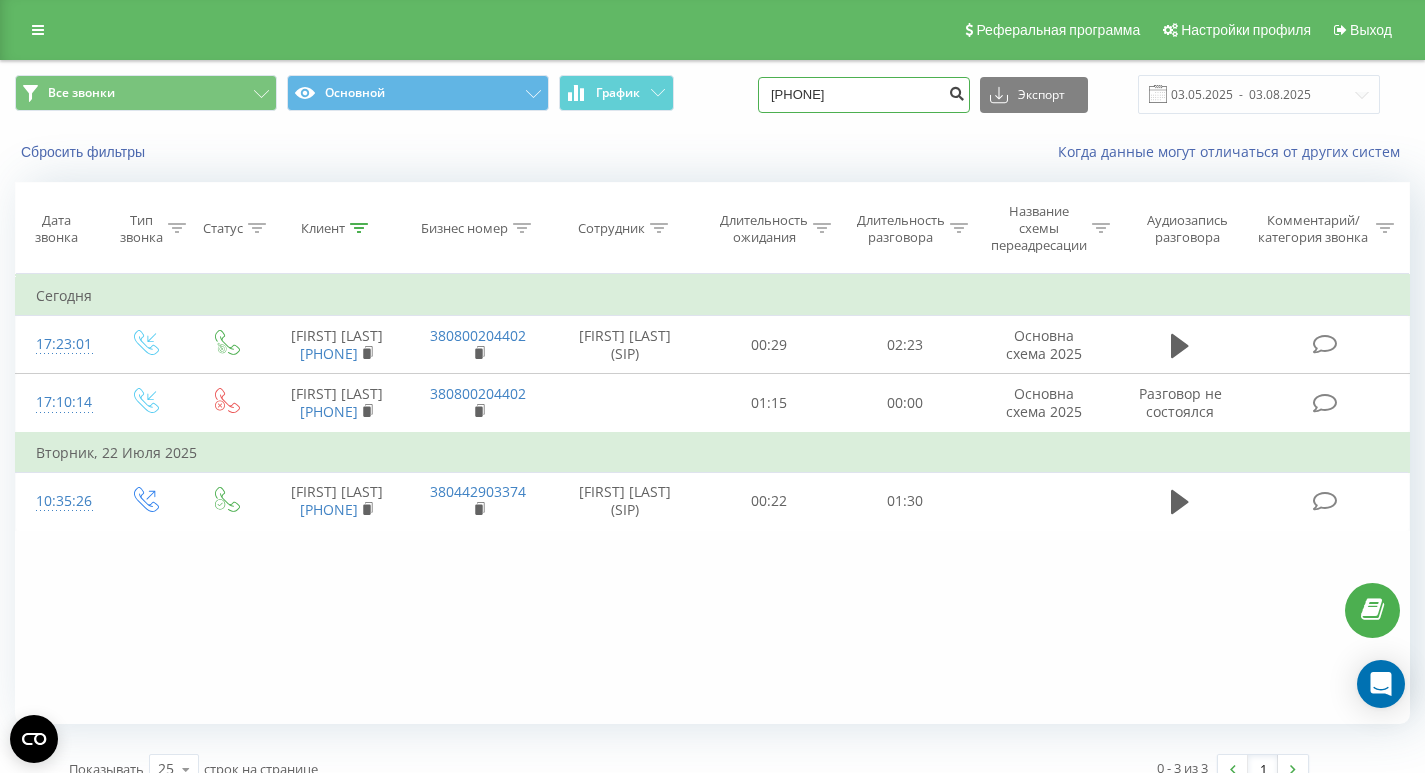 type on "[PHONE]" 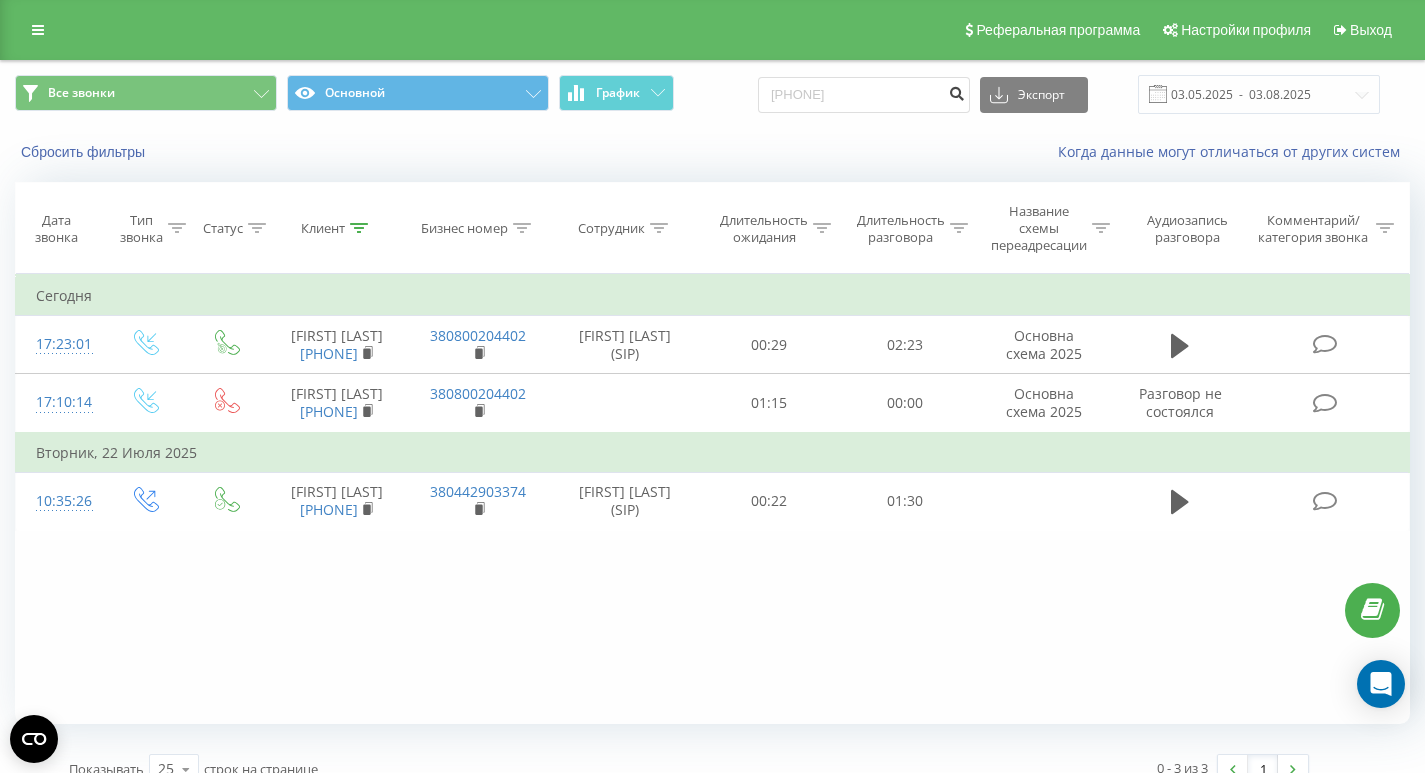 click at bounding box center (956, 91) 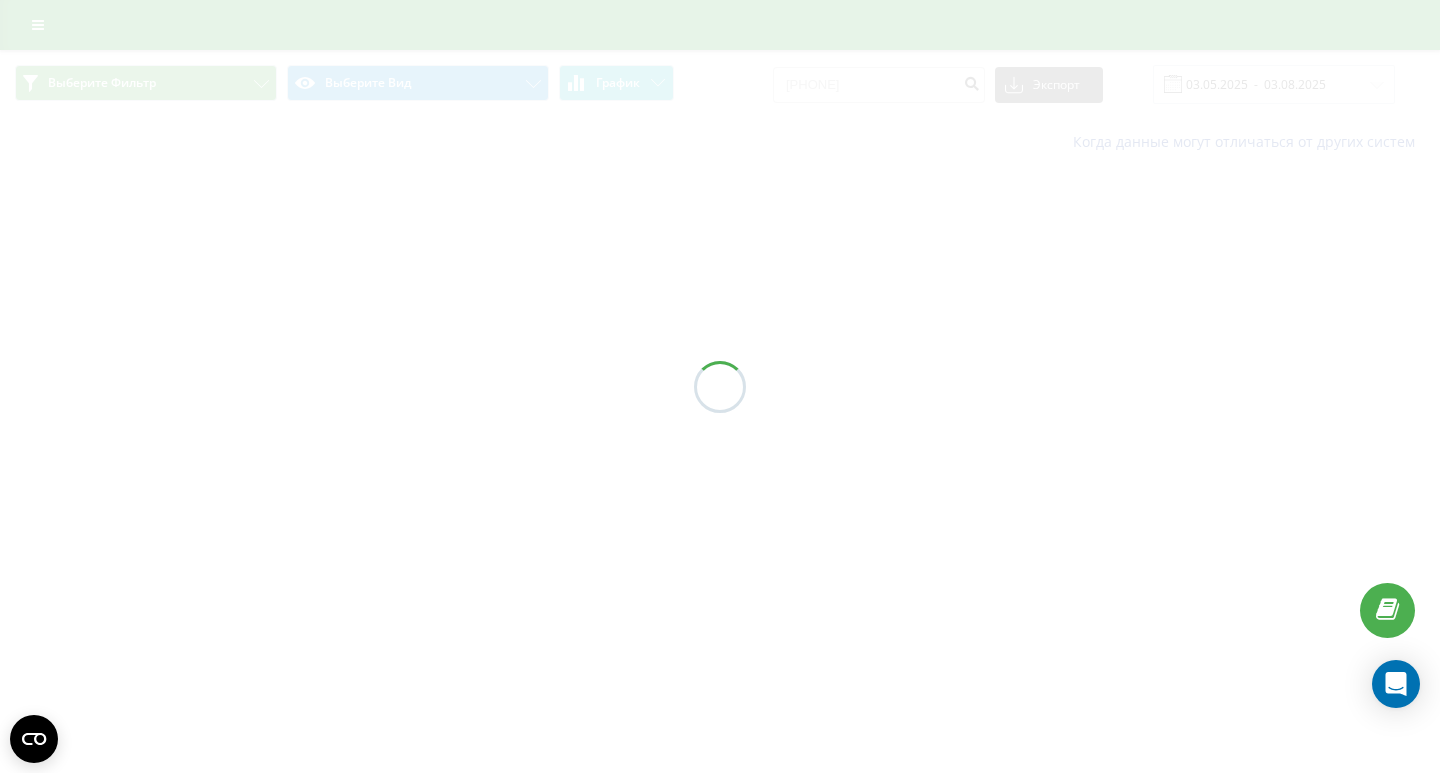 scroll, scrollTop: 0, scrollLeft: 0, axis: both 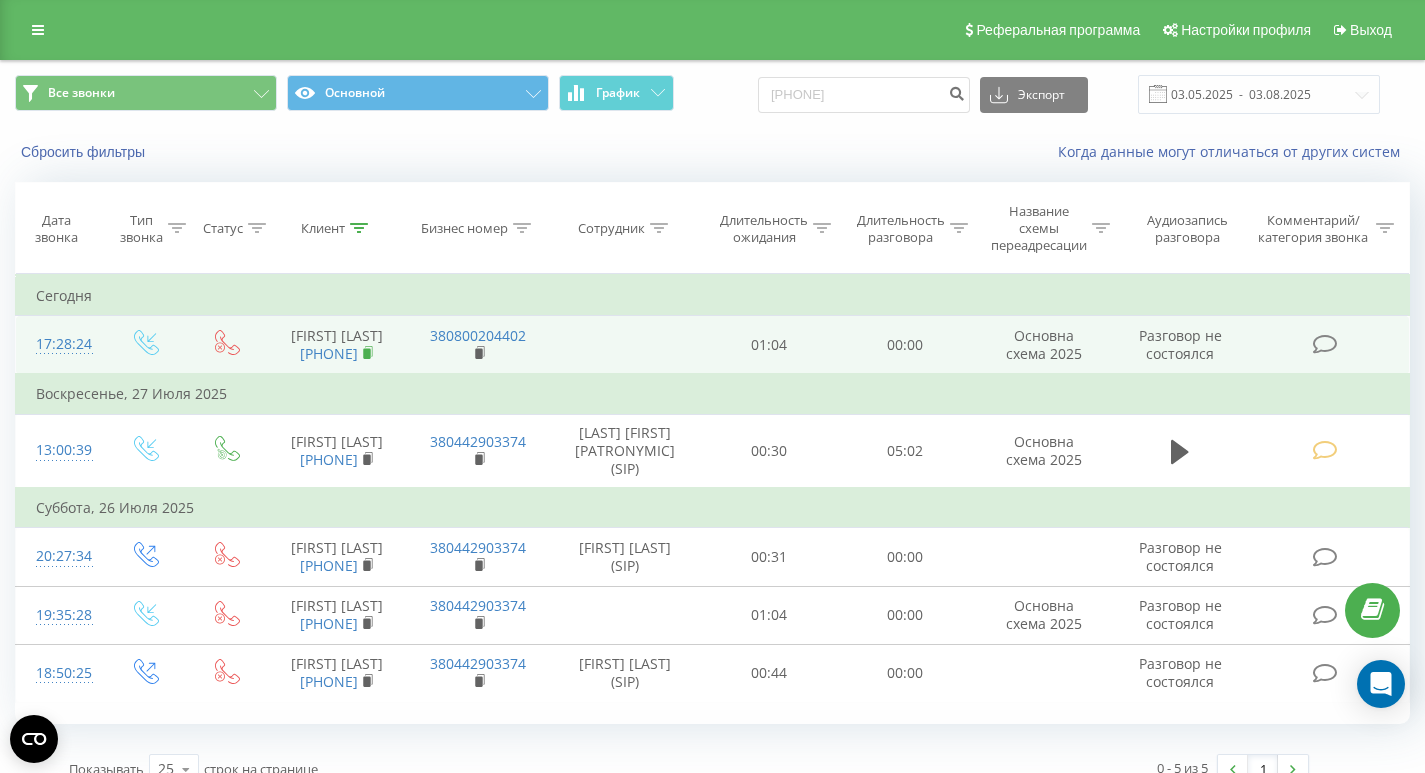 click 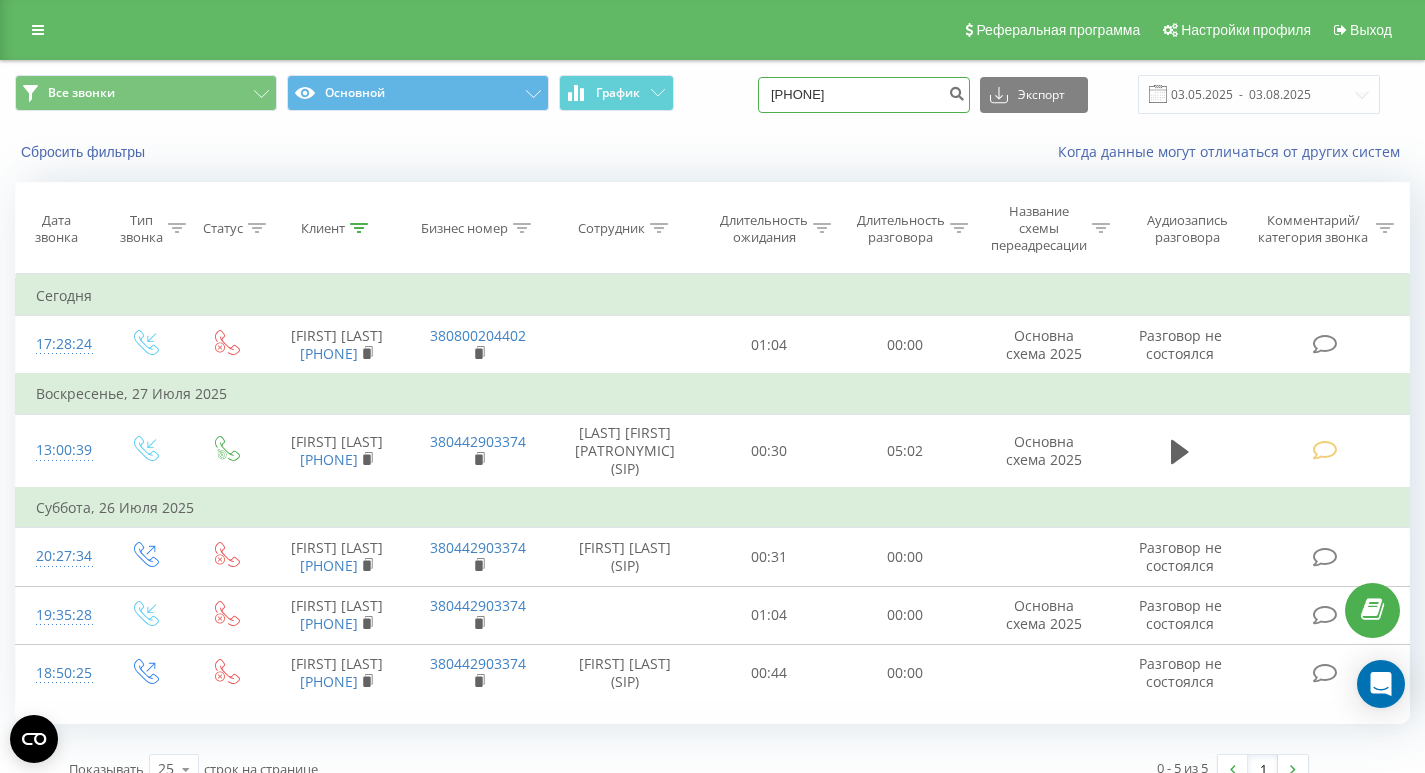 click on "380966982216" at bounding box center (864, 95) 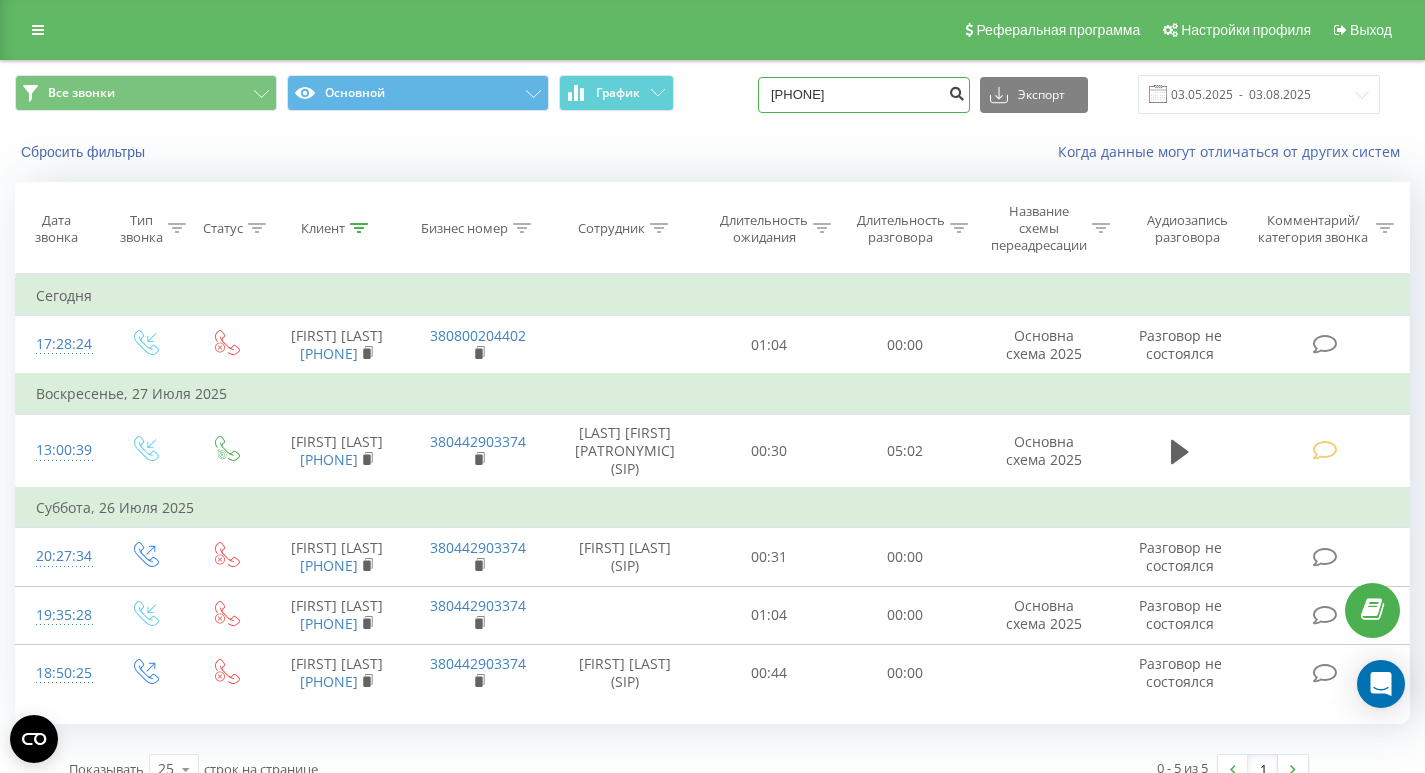 type on "[PHONE]" 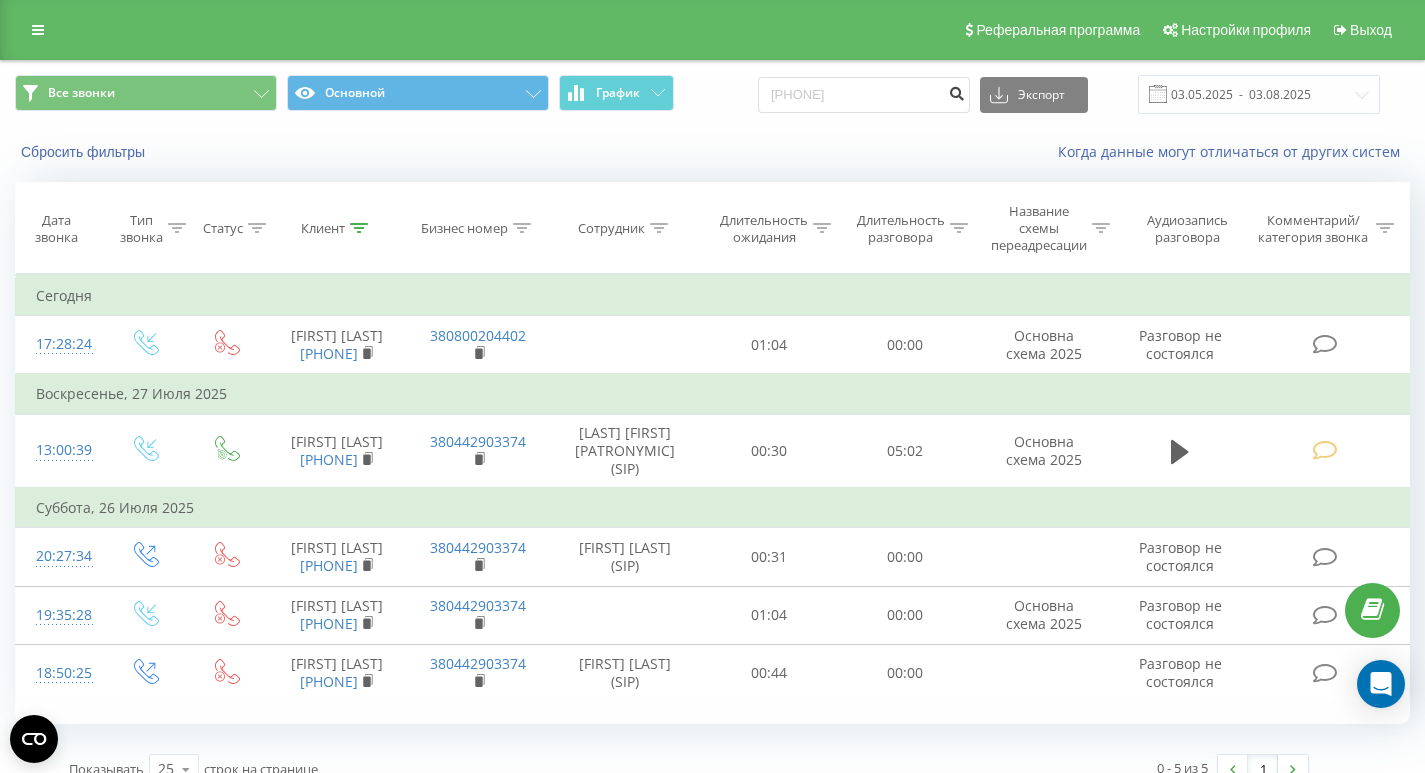 click at bounding box center [956, 91] 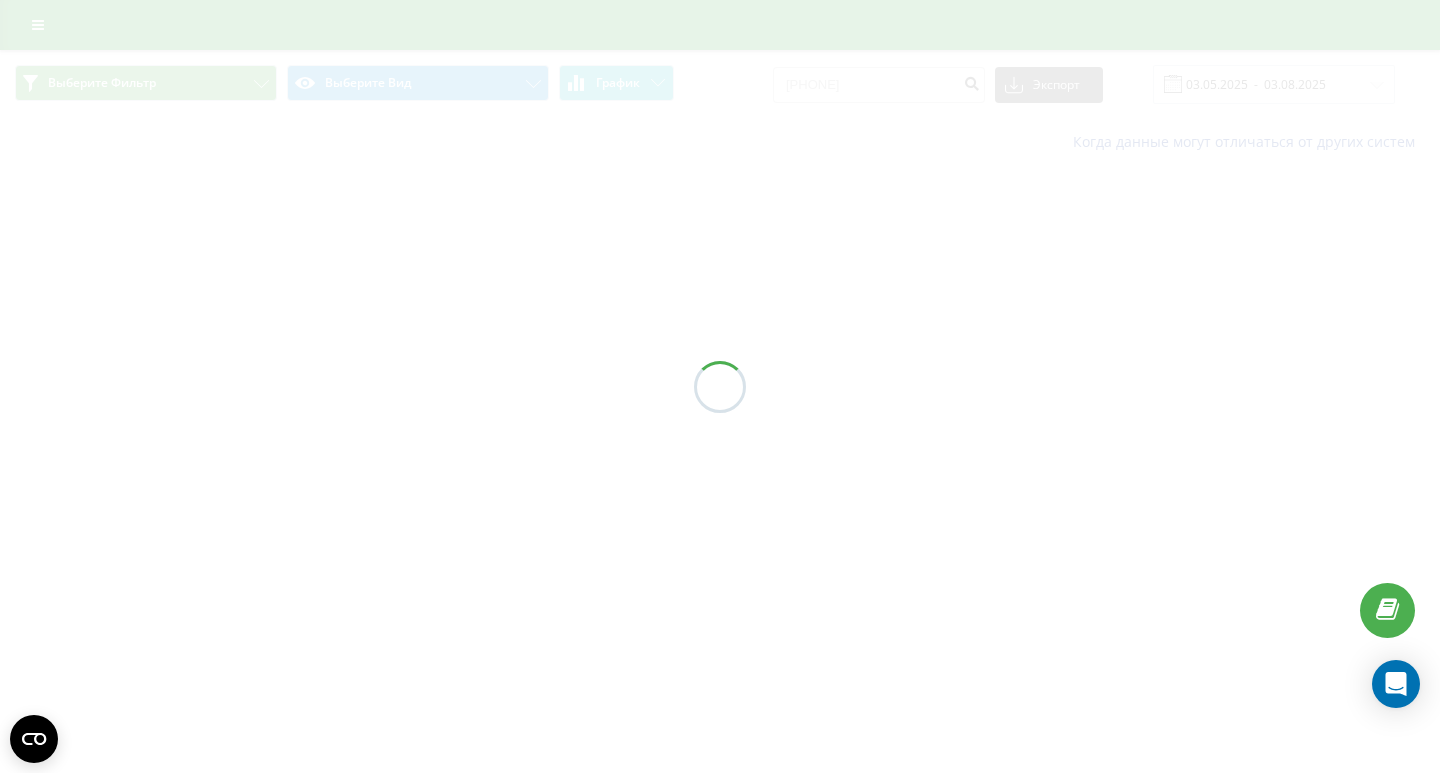 scroll, scrollTop: 0, scrollLeft: 0, axis: both 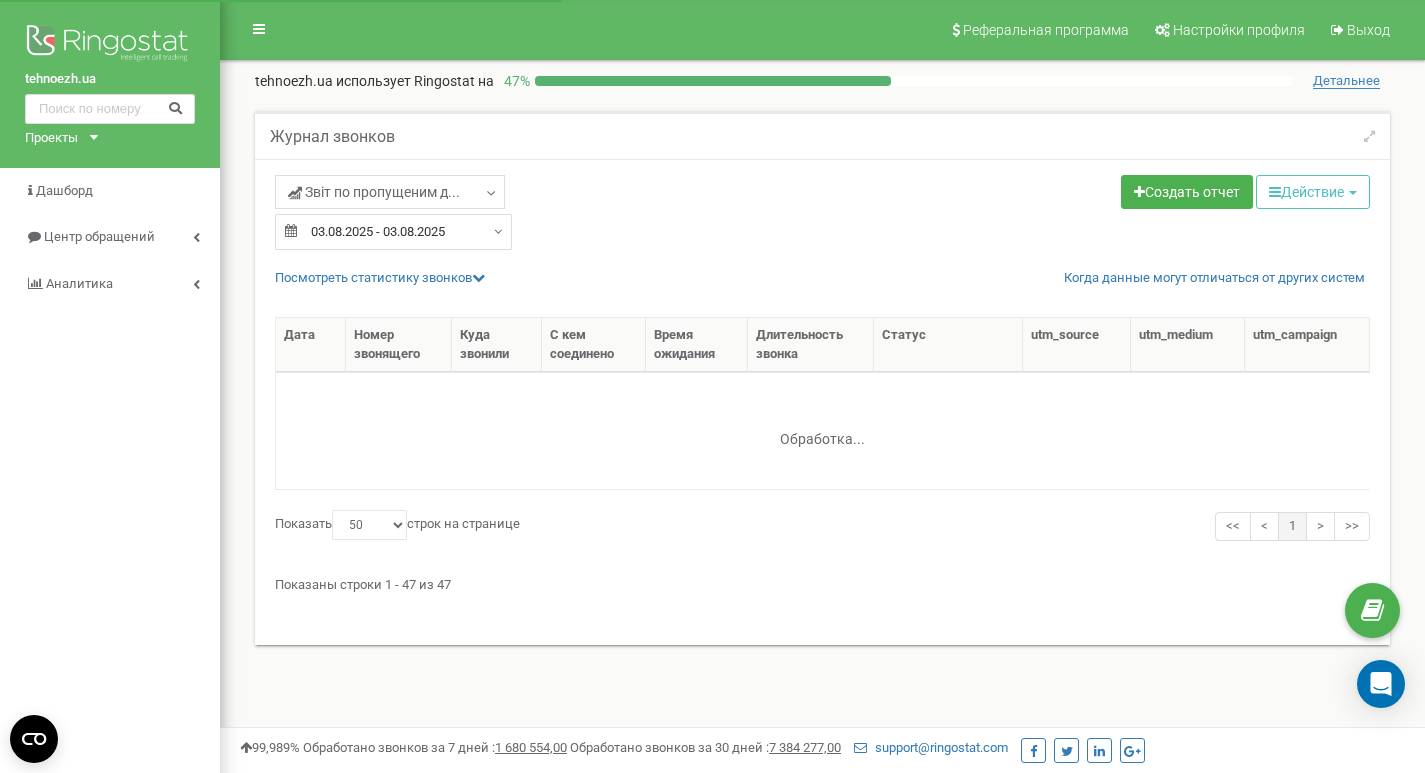 select on "50" 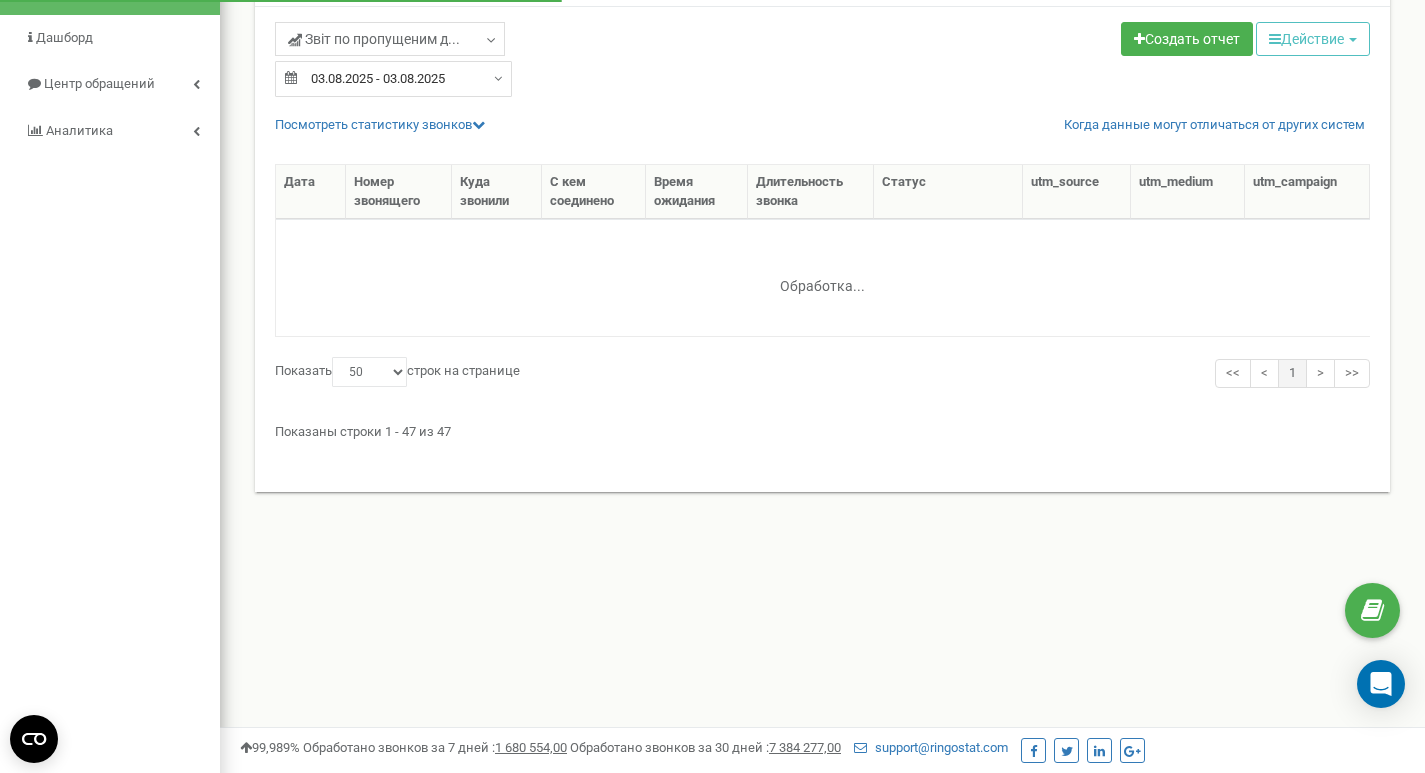 scroll, scrollTop: 0, scrollLeft: 0, axis: both 